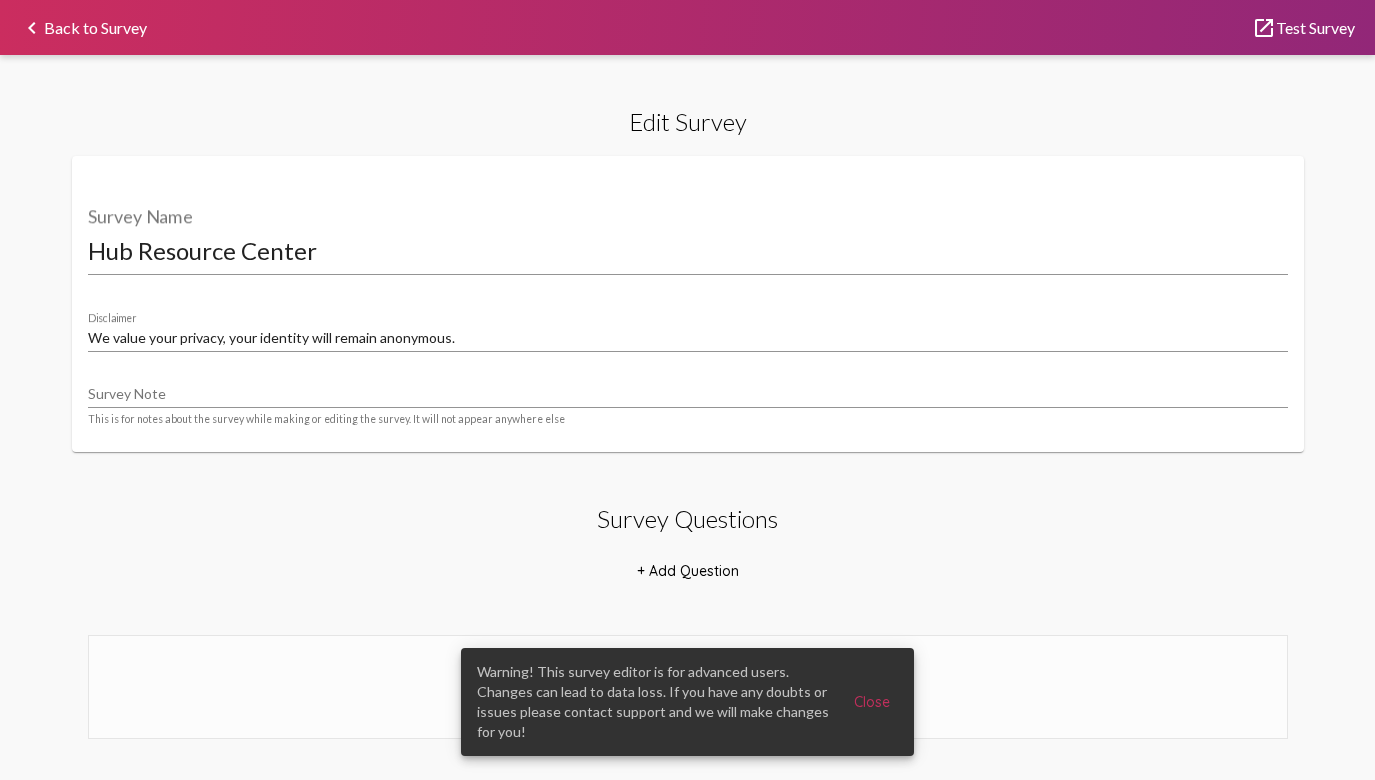 scroll, scrollTop: 14, scrollLeft: 25, axis: both 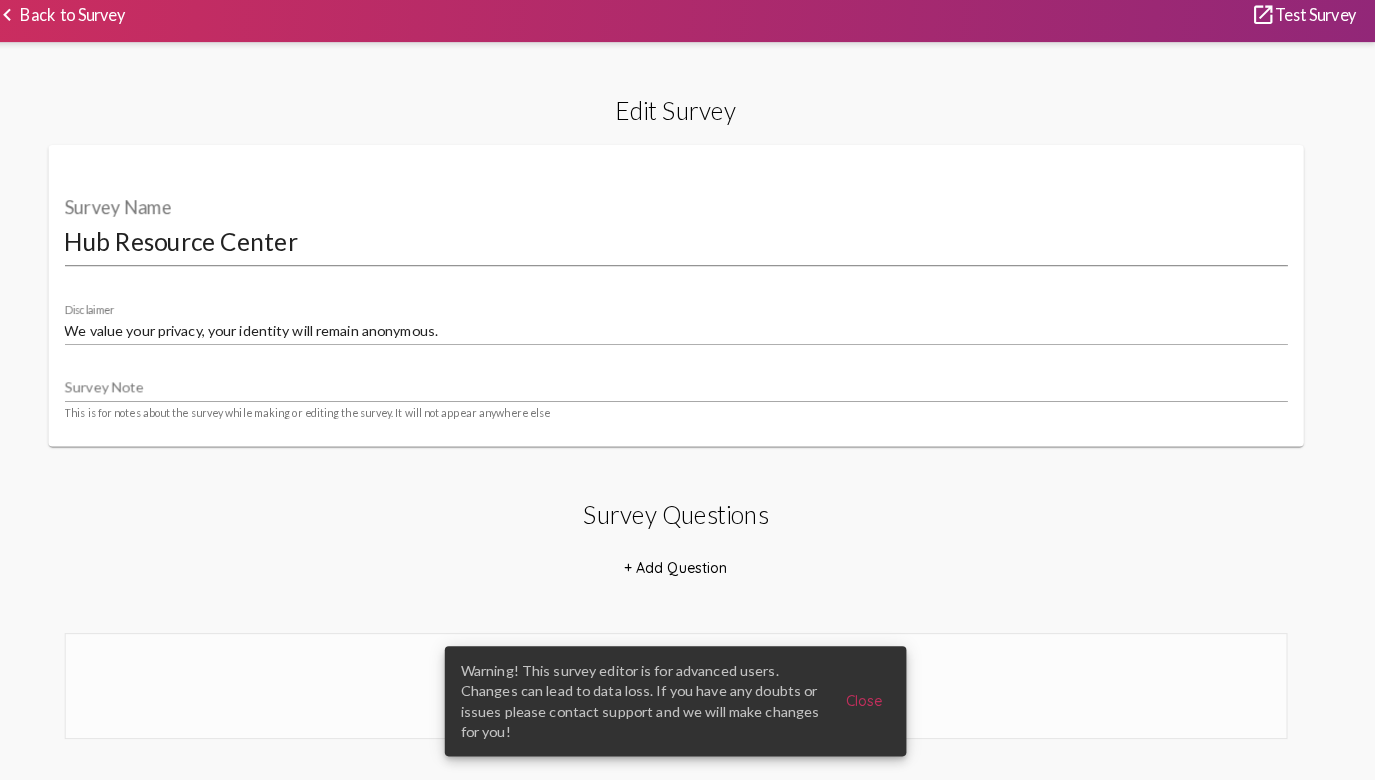 select on "[1,2]" 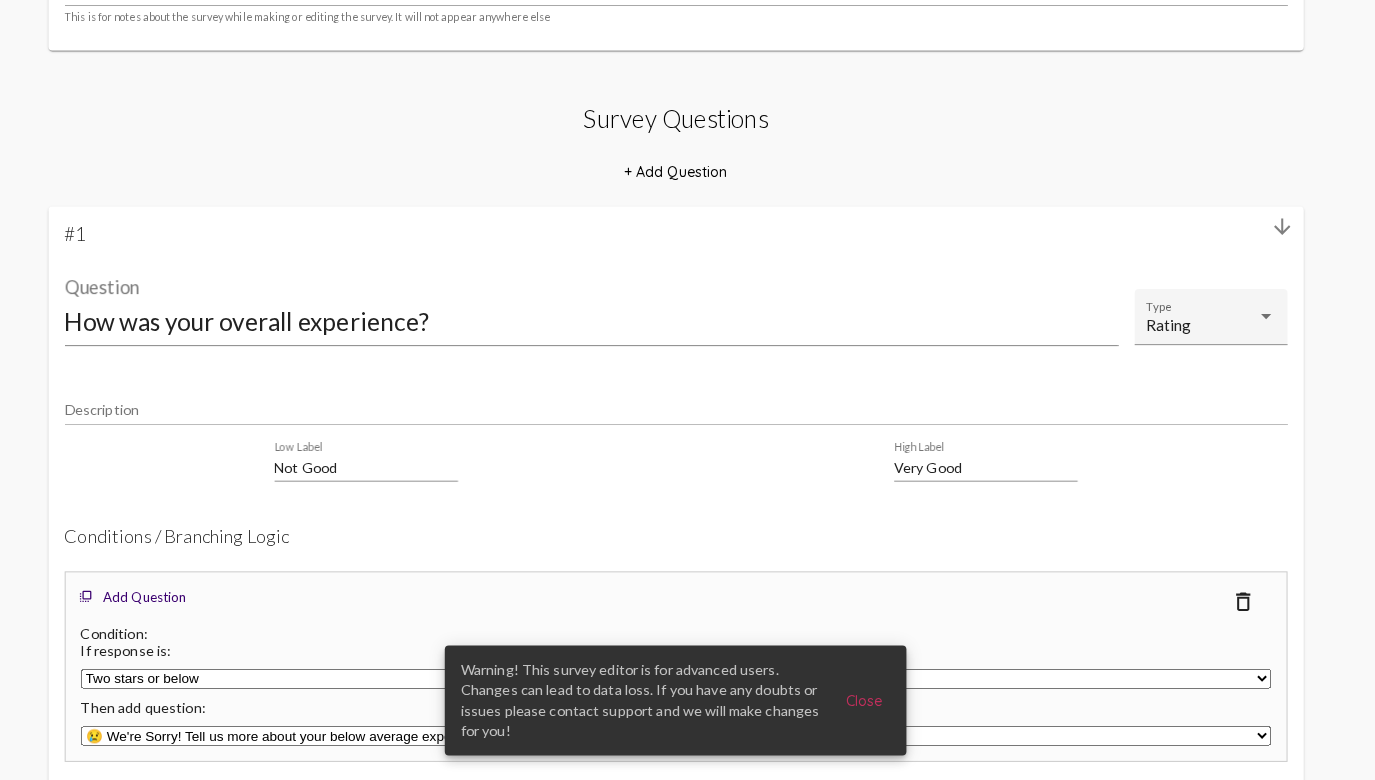 scroll, scrollTop: 782, scrollLeft: 0, axis: vertical 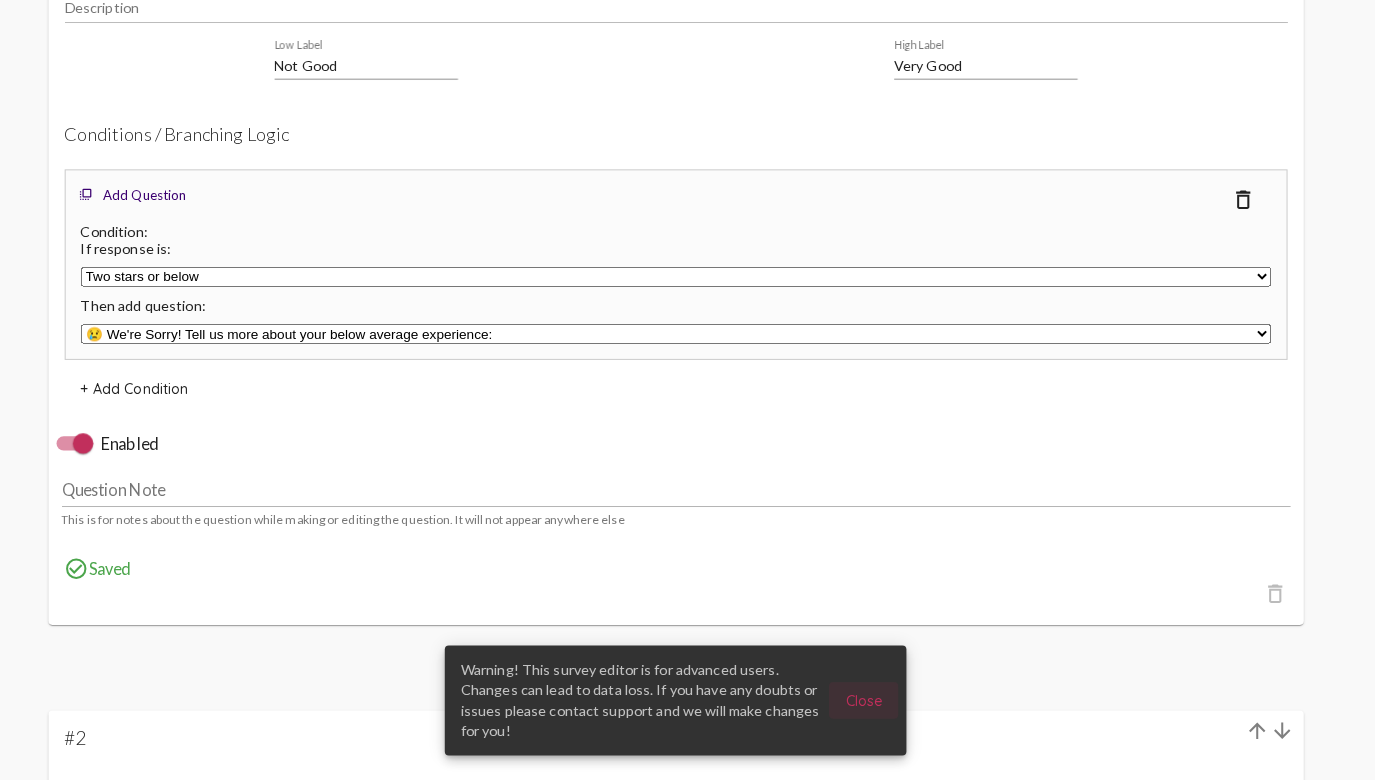 click on "Close" at bounding box center (872, 702) 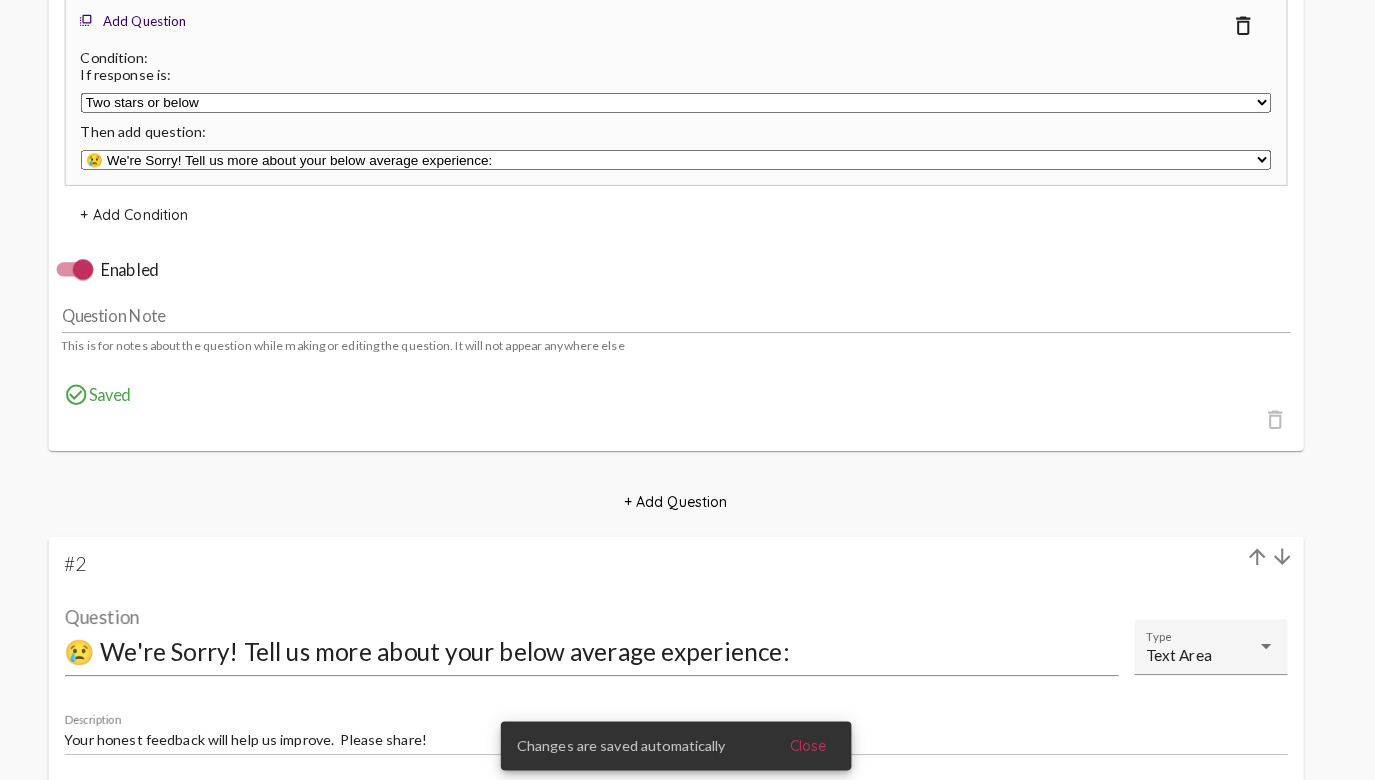 scroll, scrollTop: 965, scrollLeft: 0, axis: vertical 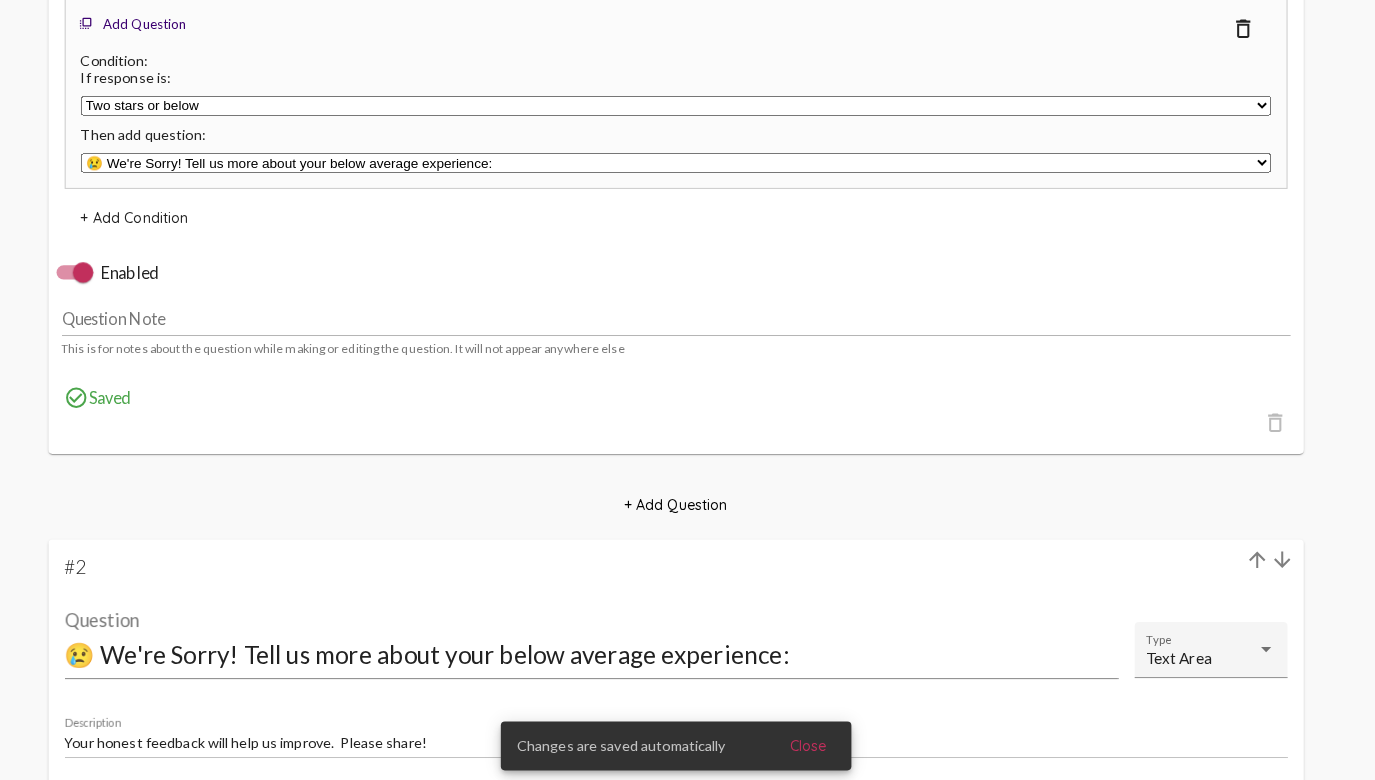 click on "Close" at bounding box center (818, 732) 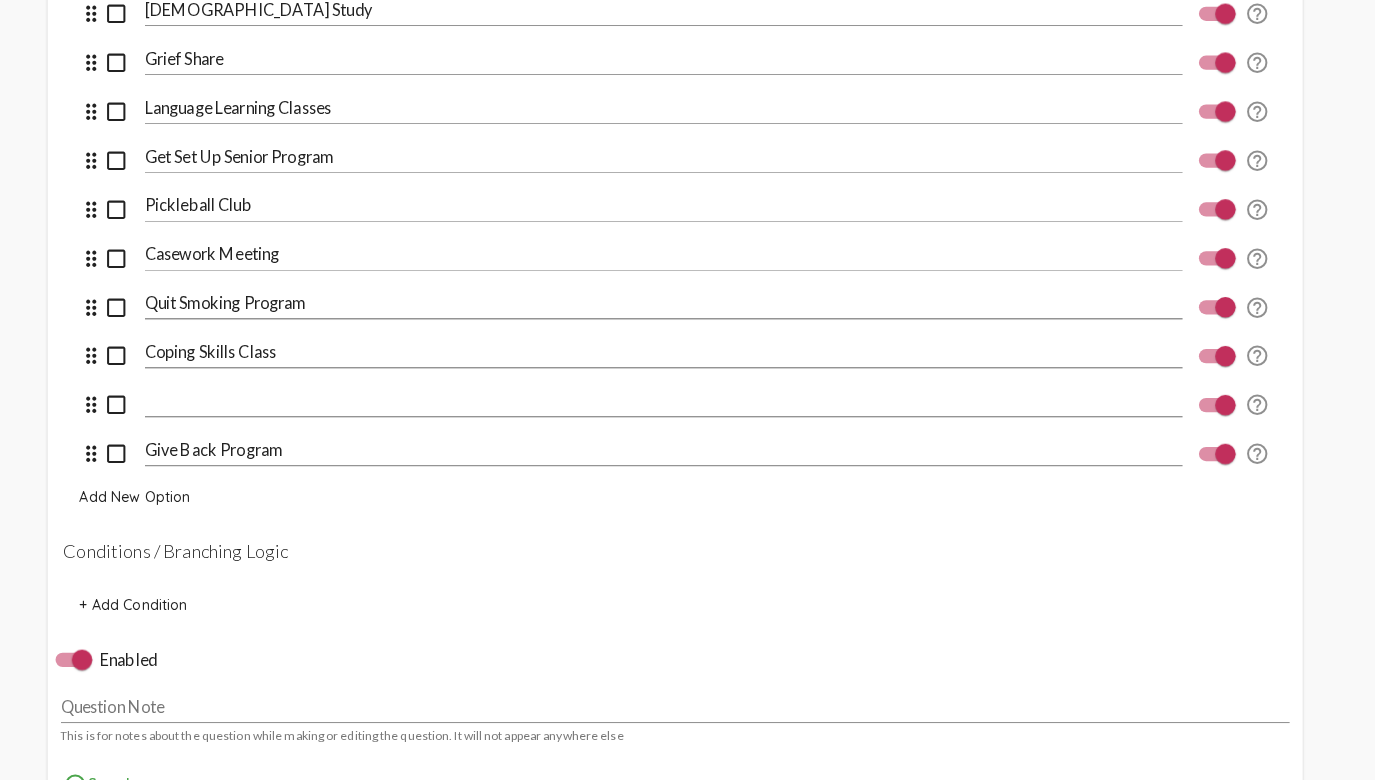 scroll, scrollTop: 9767, scrollLeft: 0, axis: vertical 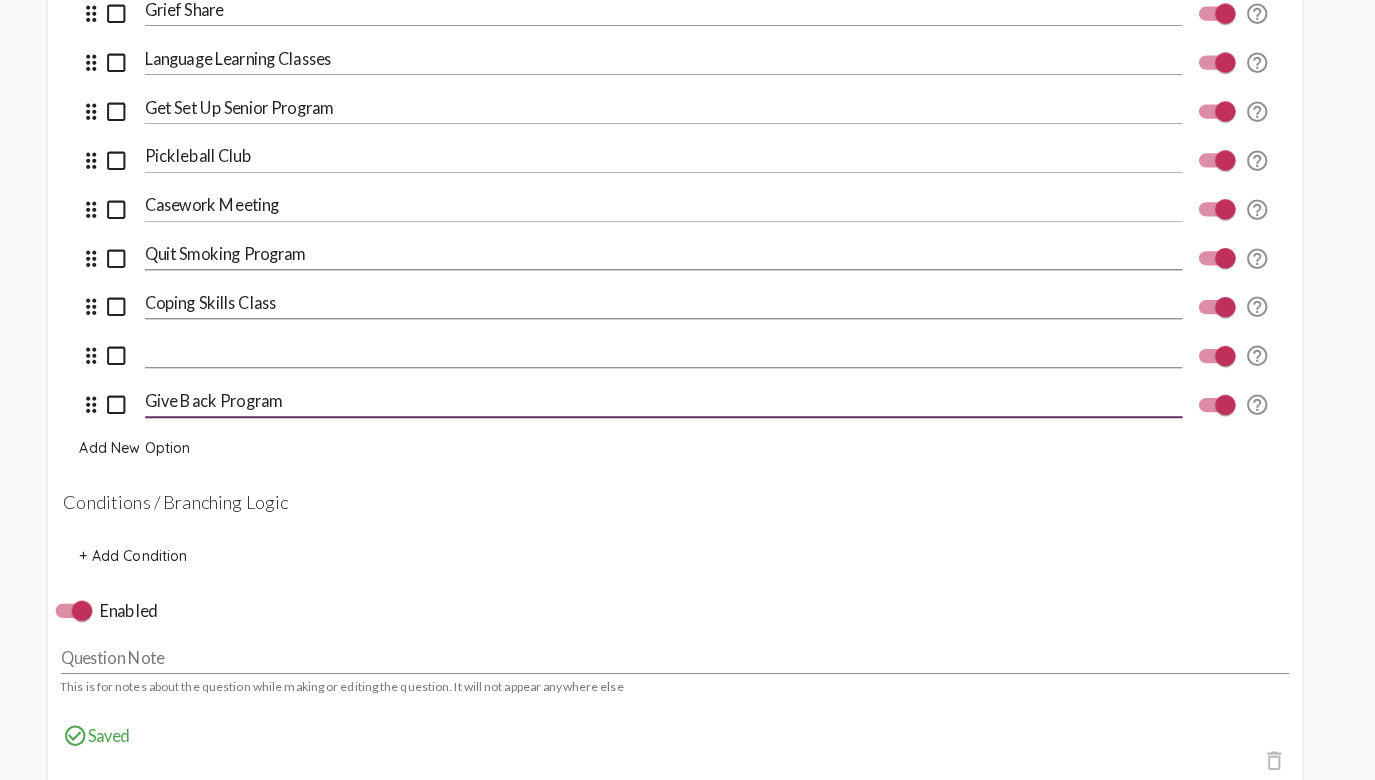 click on "Give Back Program" at bounding box center [677, 408] 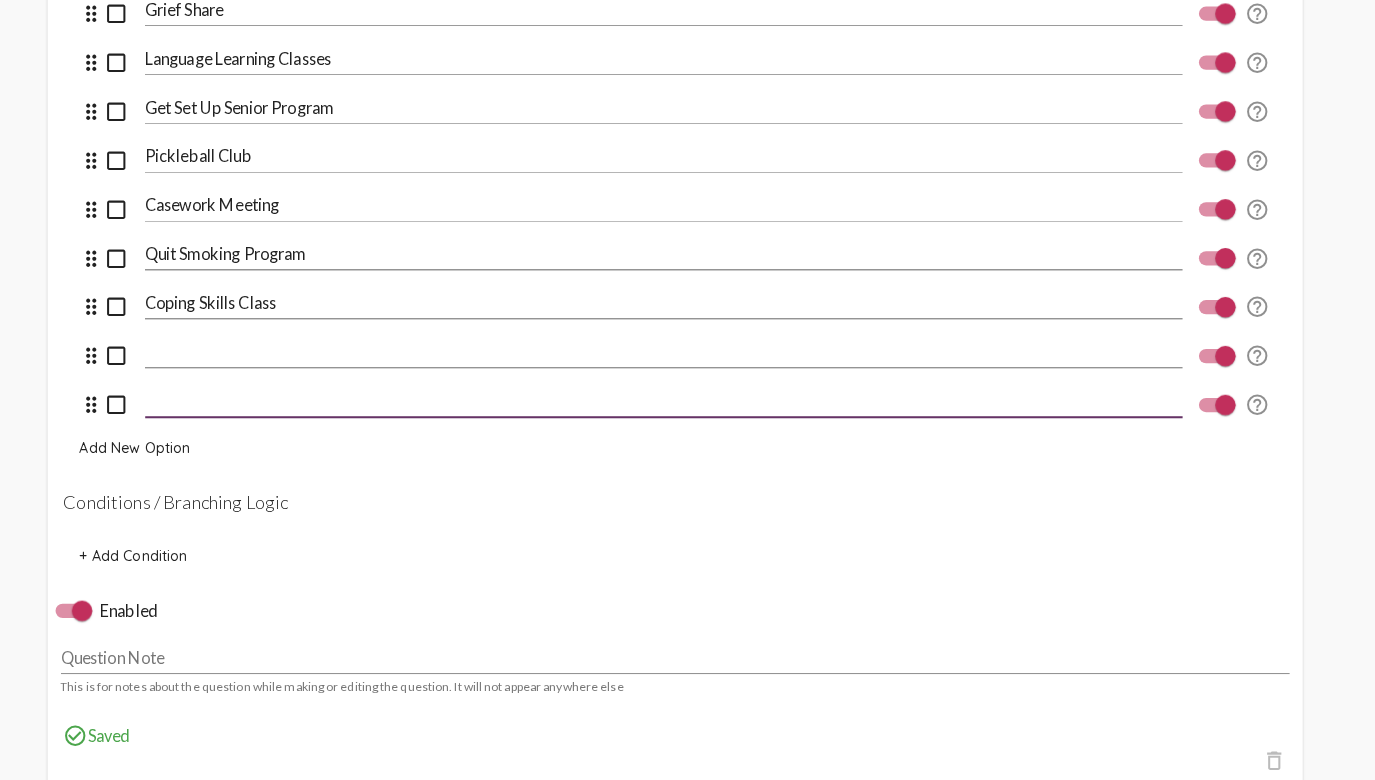 type 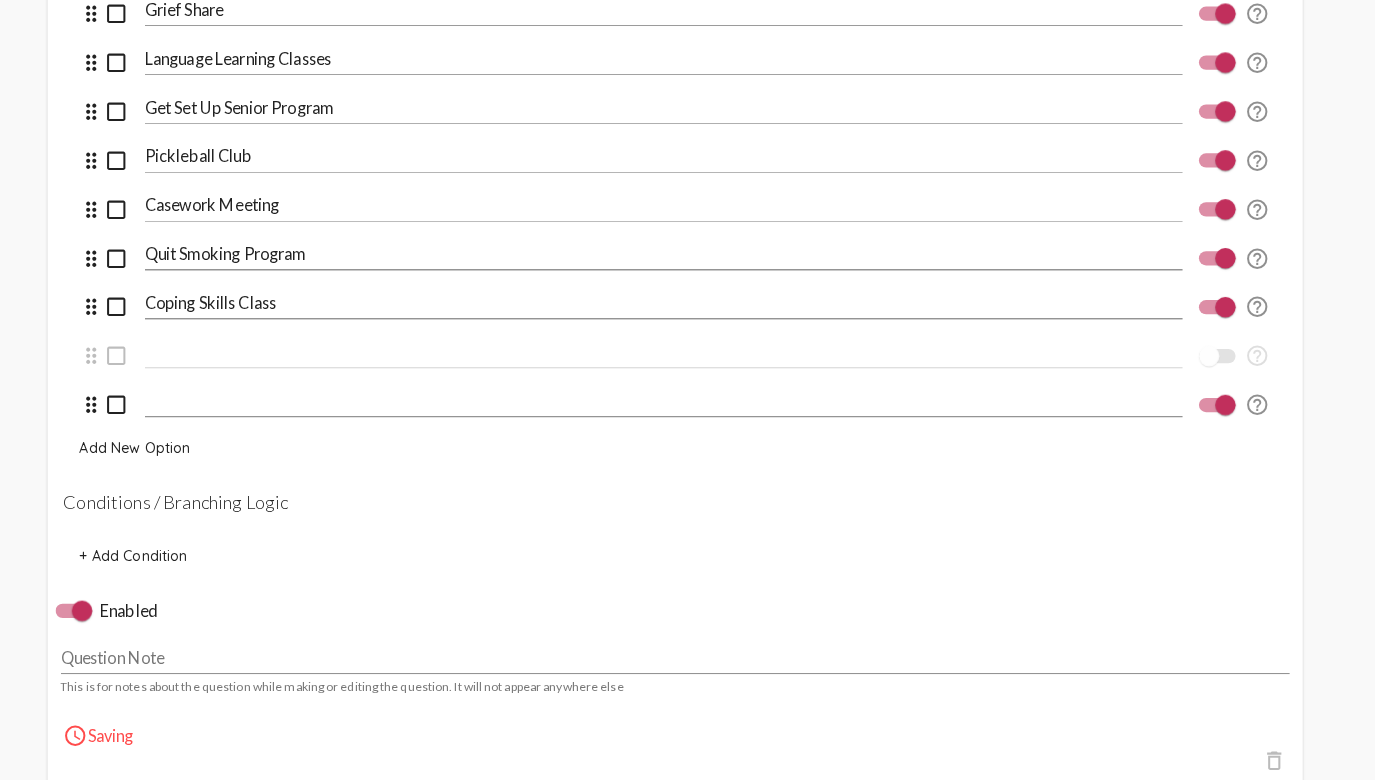 click at bounding box center [1228, 412] 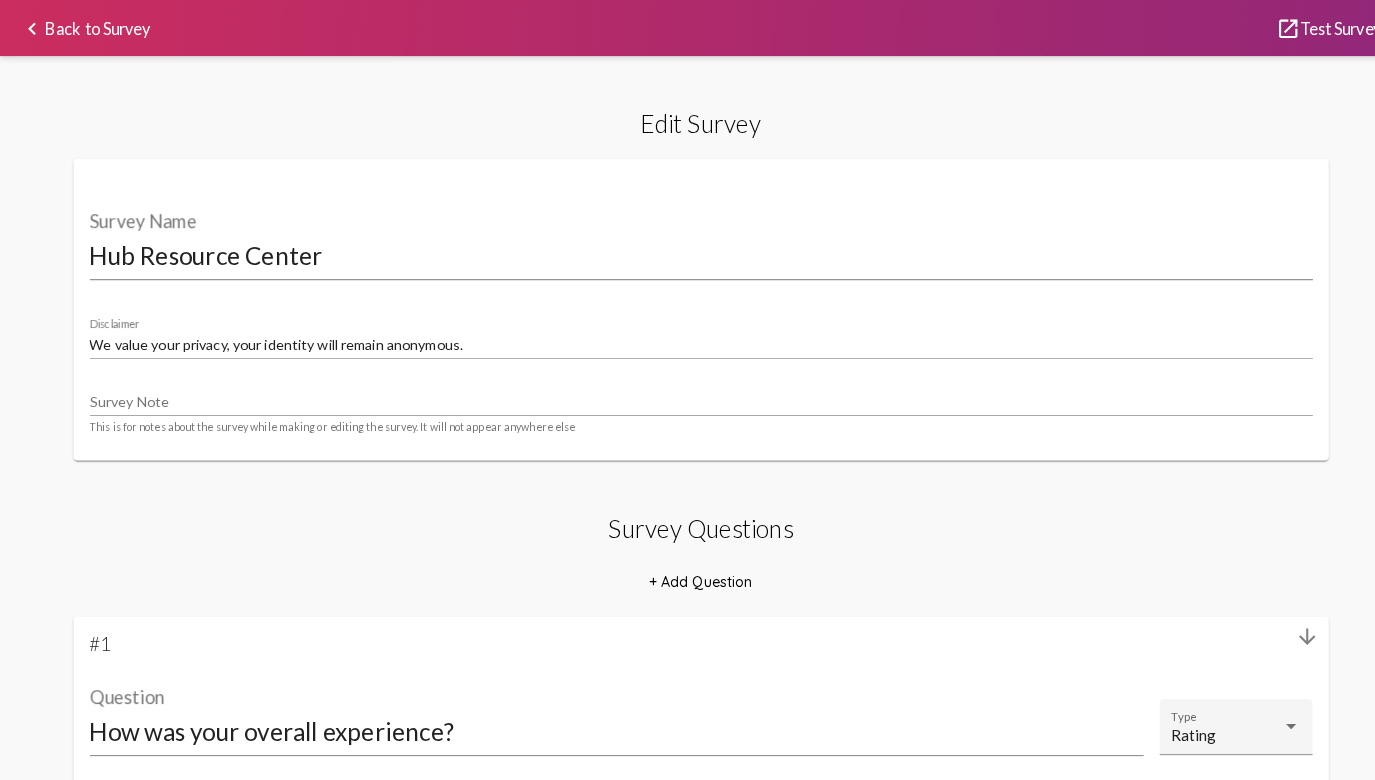 scroll, scrollTop: 0, scrollLeft: 0, axis: both 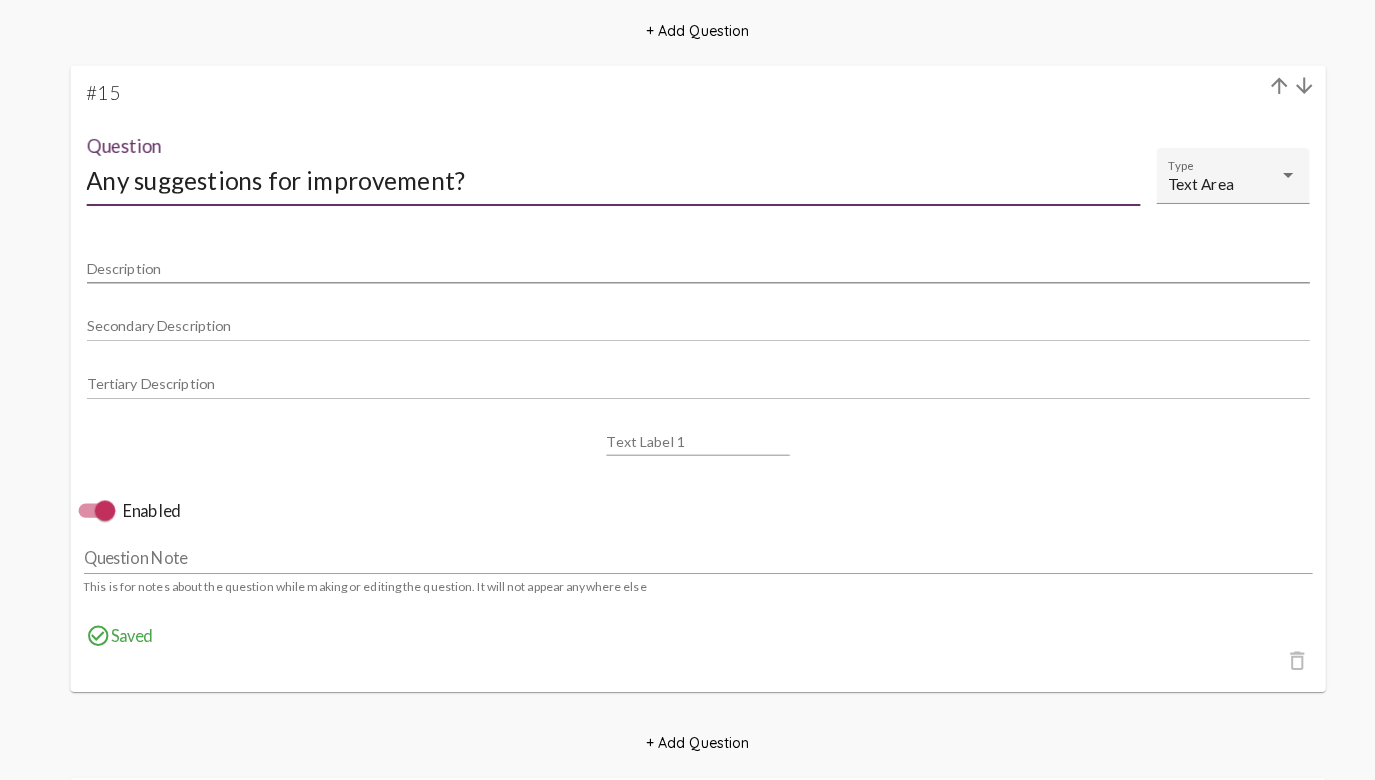 click on "Any suggestions for improvement?" at bounding box center (605, 176) 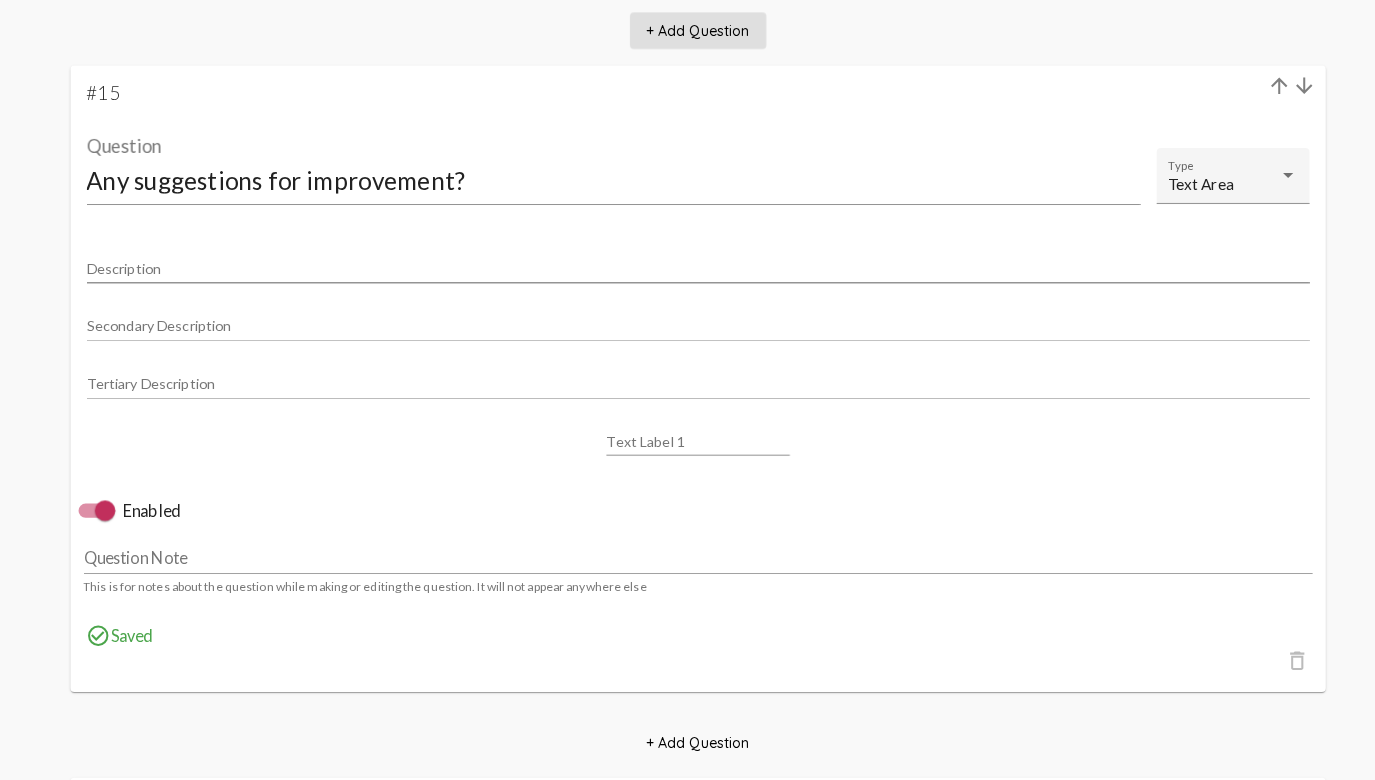 click on "+ Add Question" 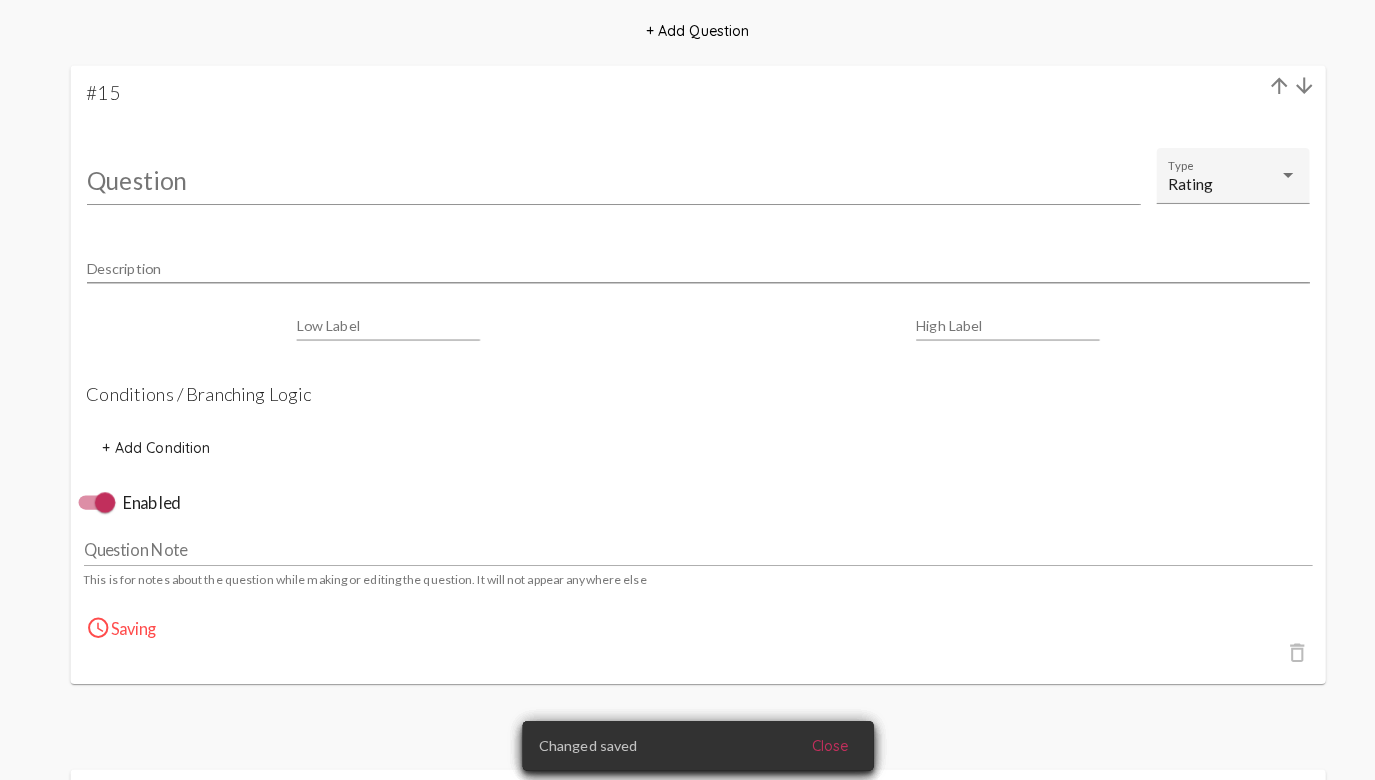 click on "Question" 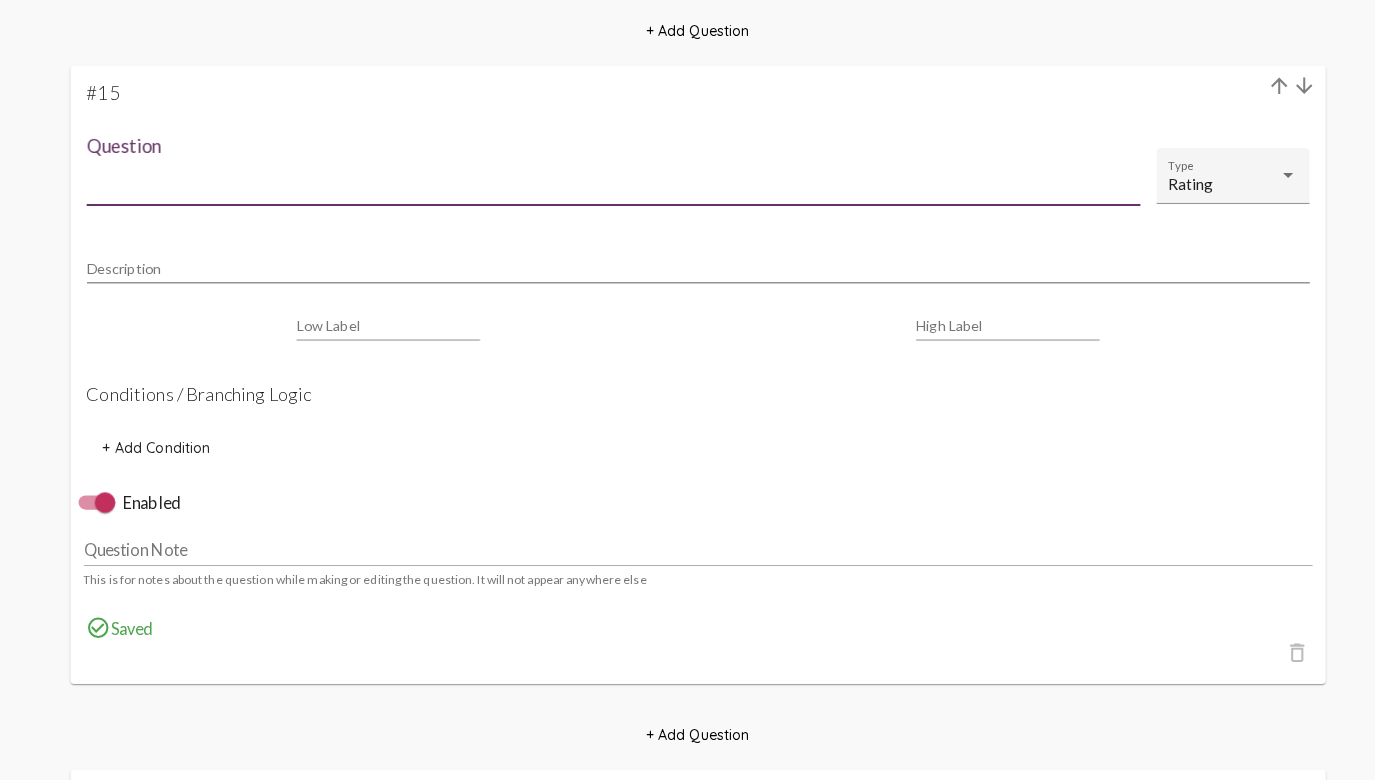 click on "Question" at bounding box center [605, 176] 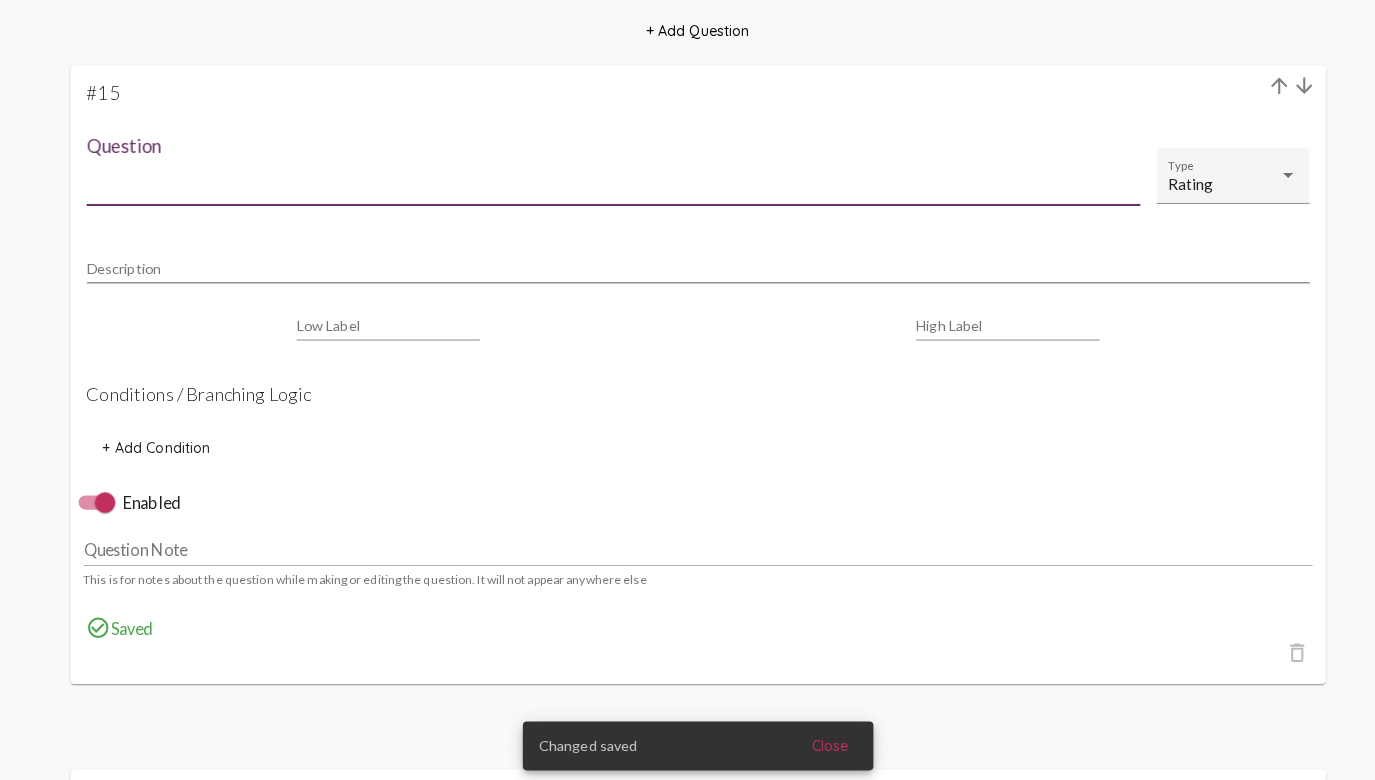 paste on "Any suggestions for improvement?" 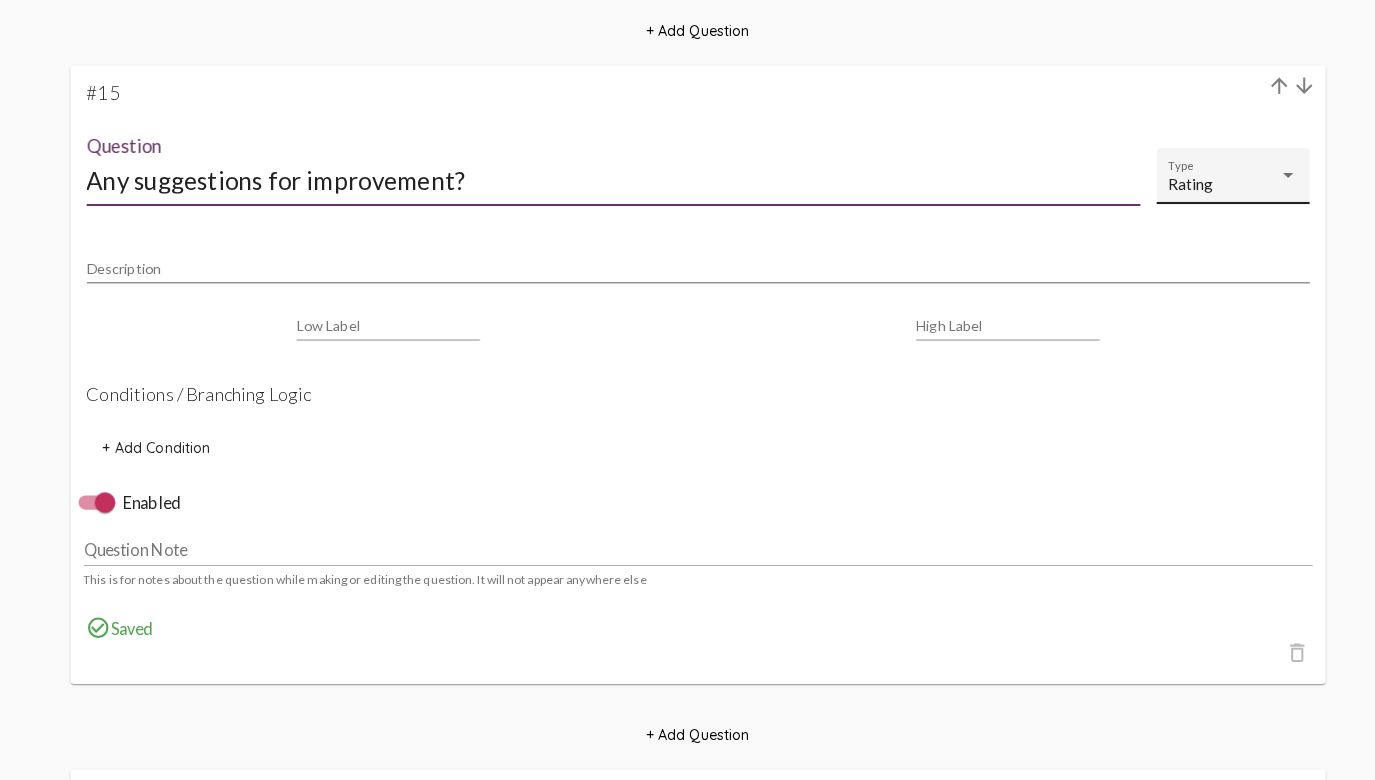 type on "Any suggestions for improvement?" 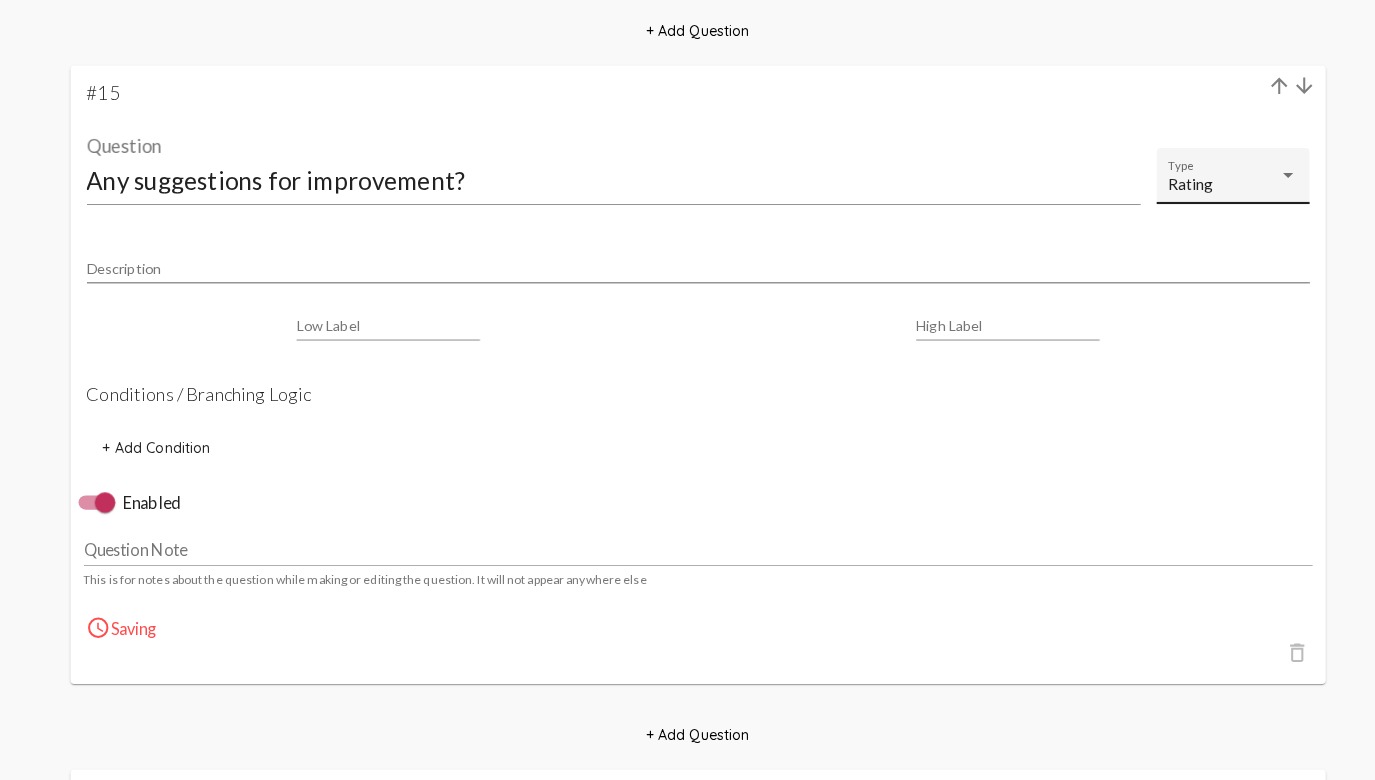 click on "Rating Type" 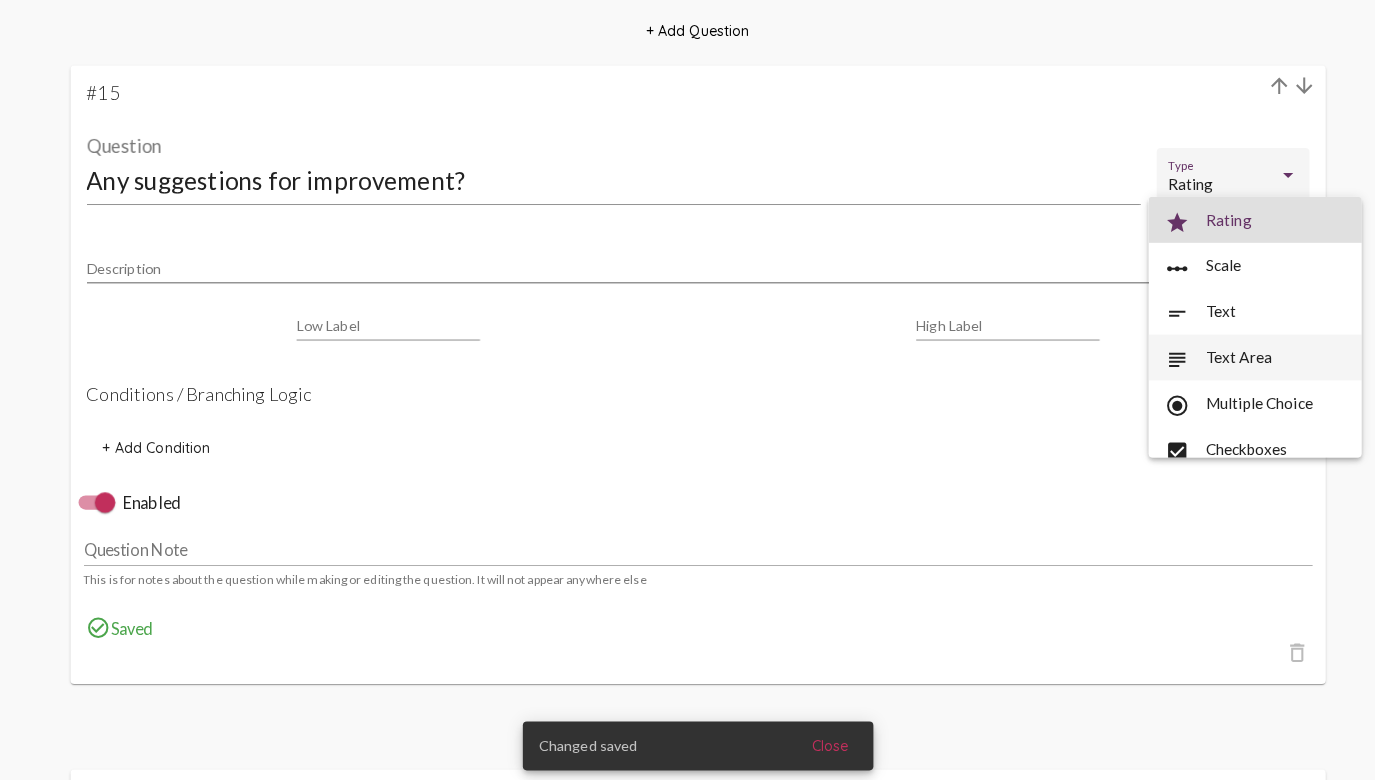 click on "subject Text Area" at bounding box center [1234, 350] 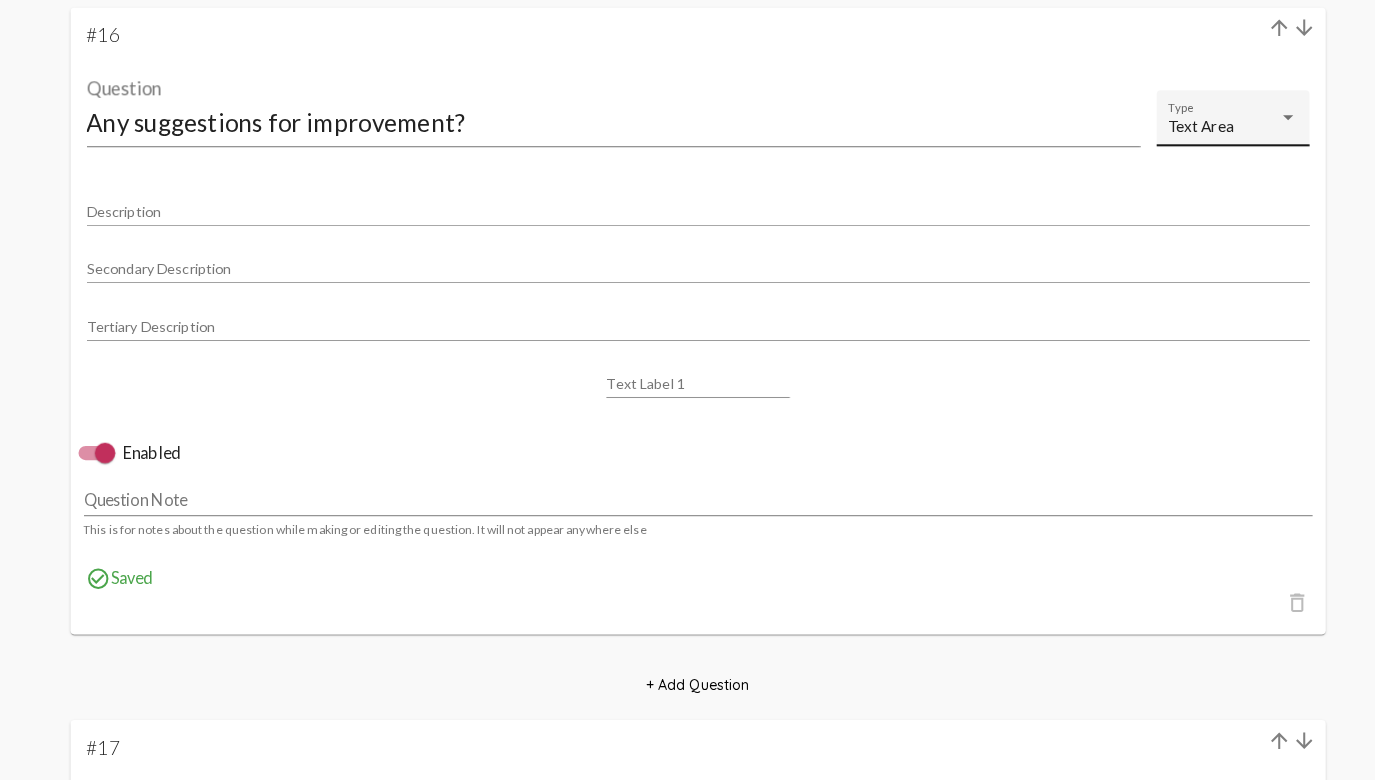 scroll, scrollTop: 12718, scrollLeft: 0, axis: vertical 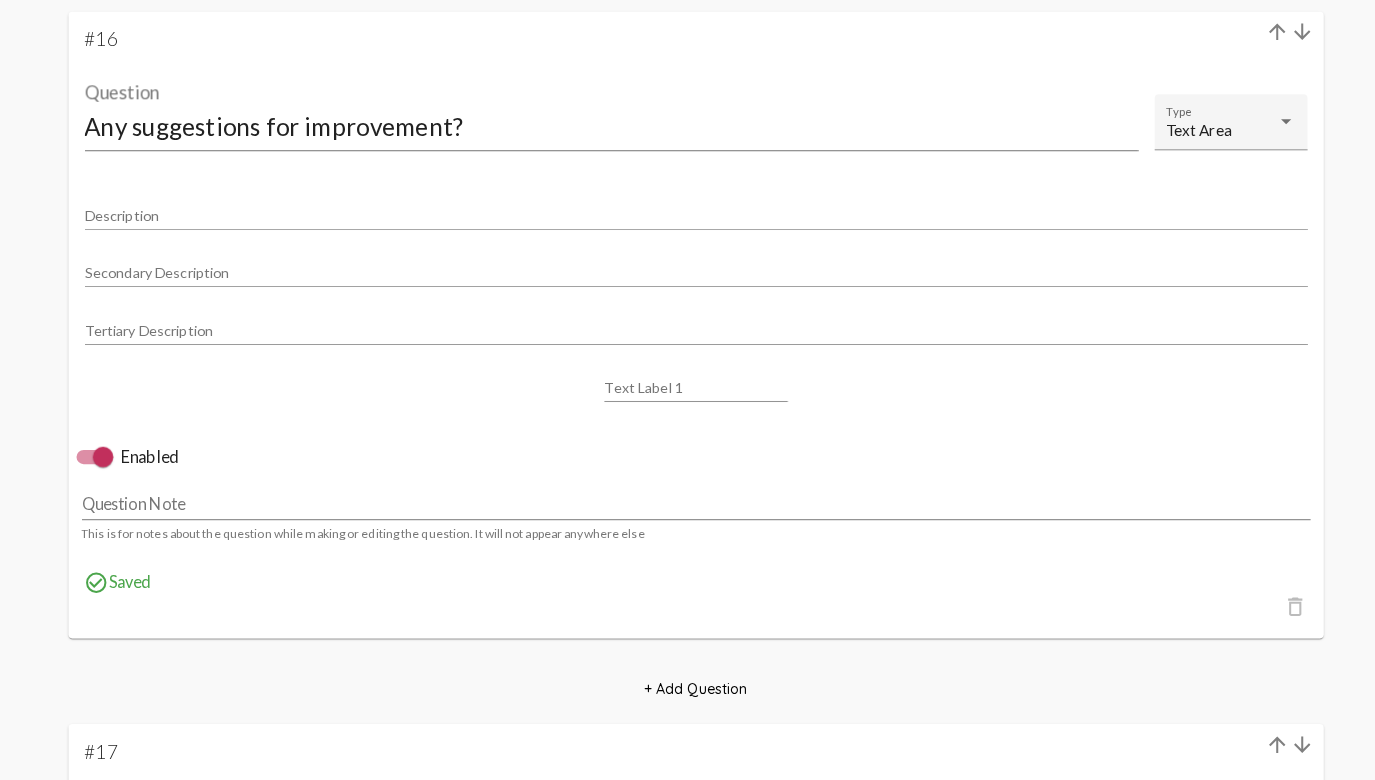 click at bounding box center [106, 452] 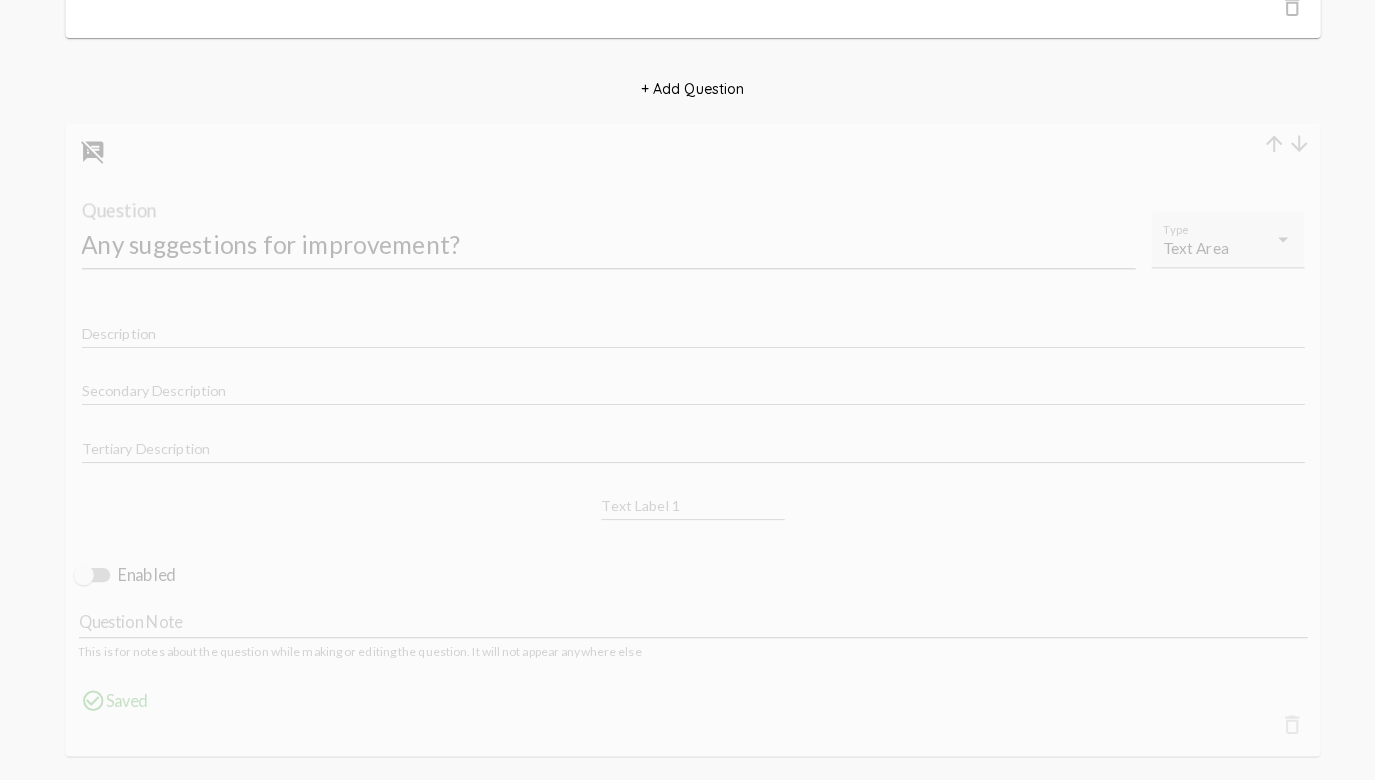 scroll, scrollTop: 12661, scrollLeft: 0, axis: vertical 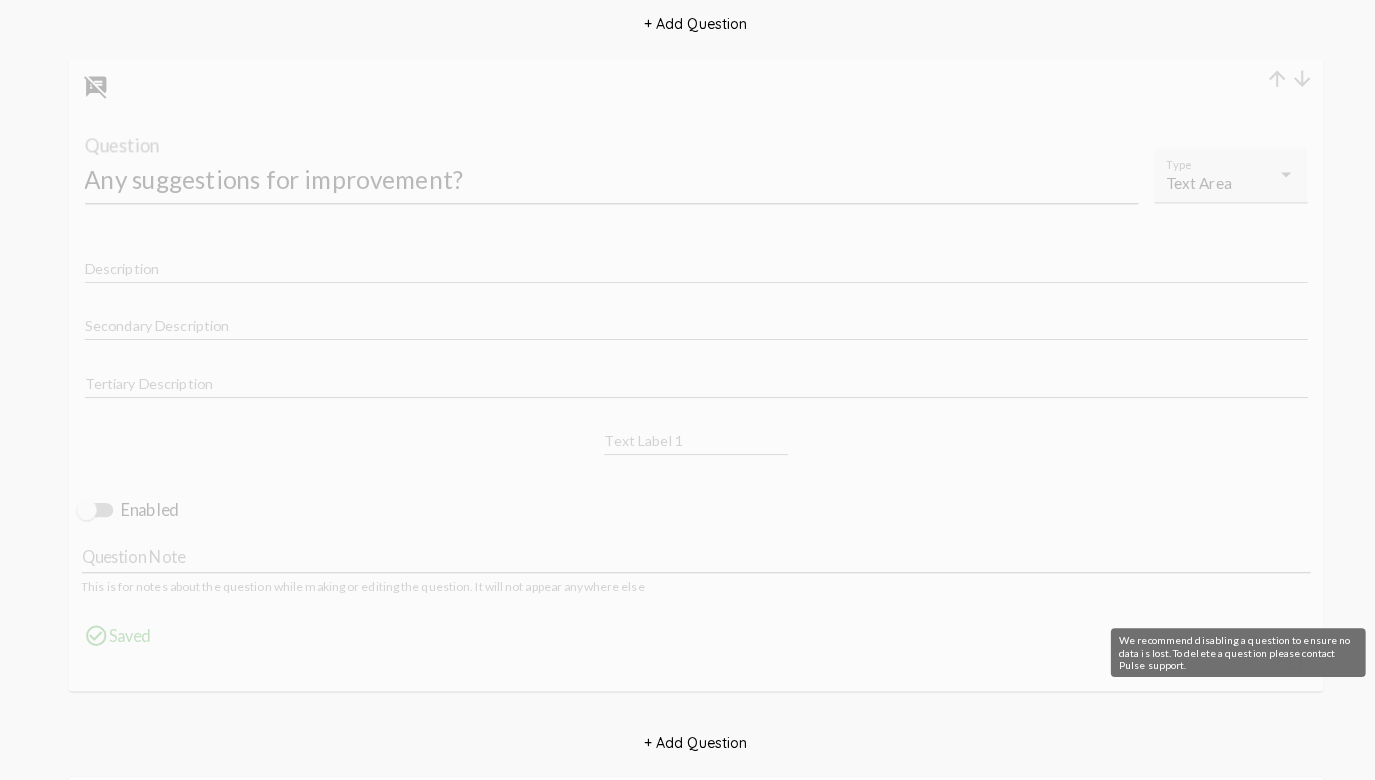 click on "delete_outline" 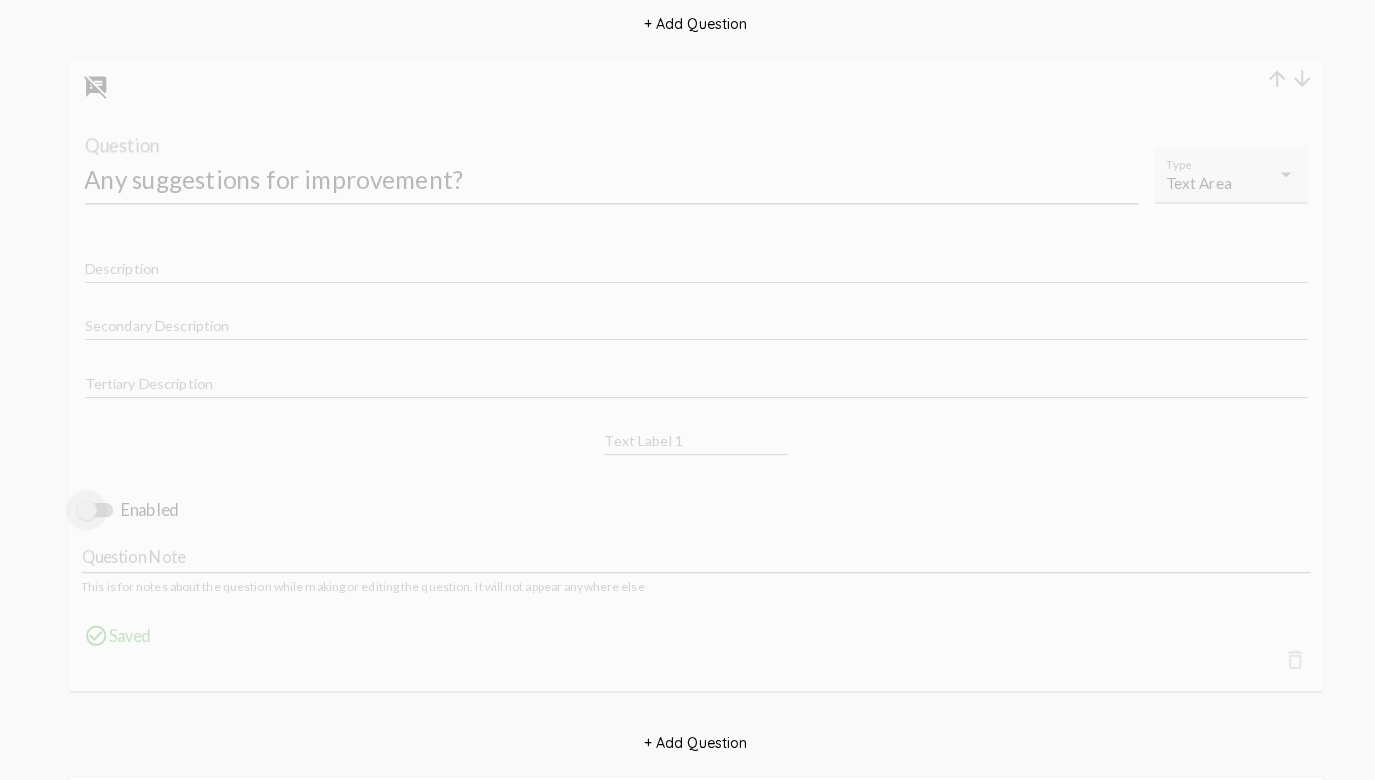 click at bounding box center [98, 515] 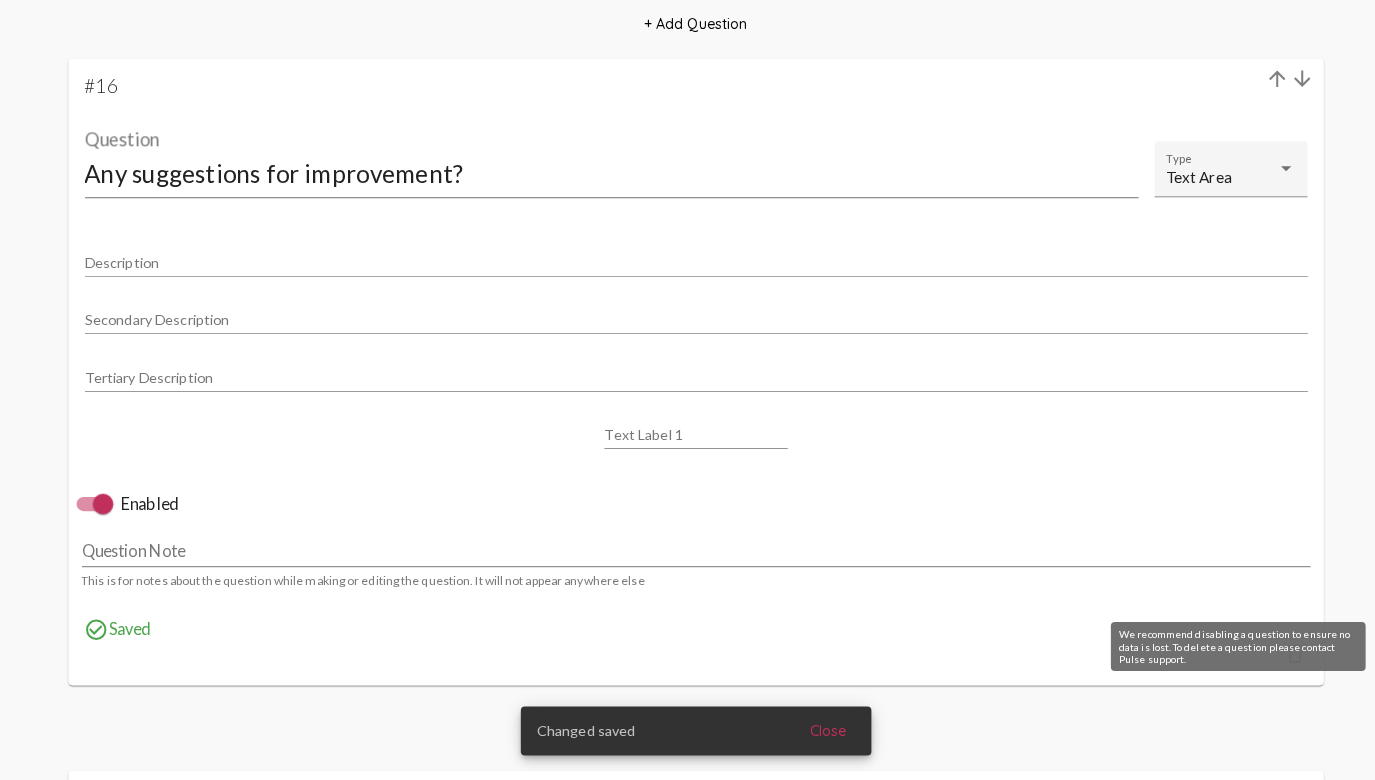 click on "delete_outline" 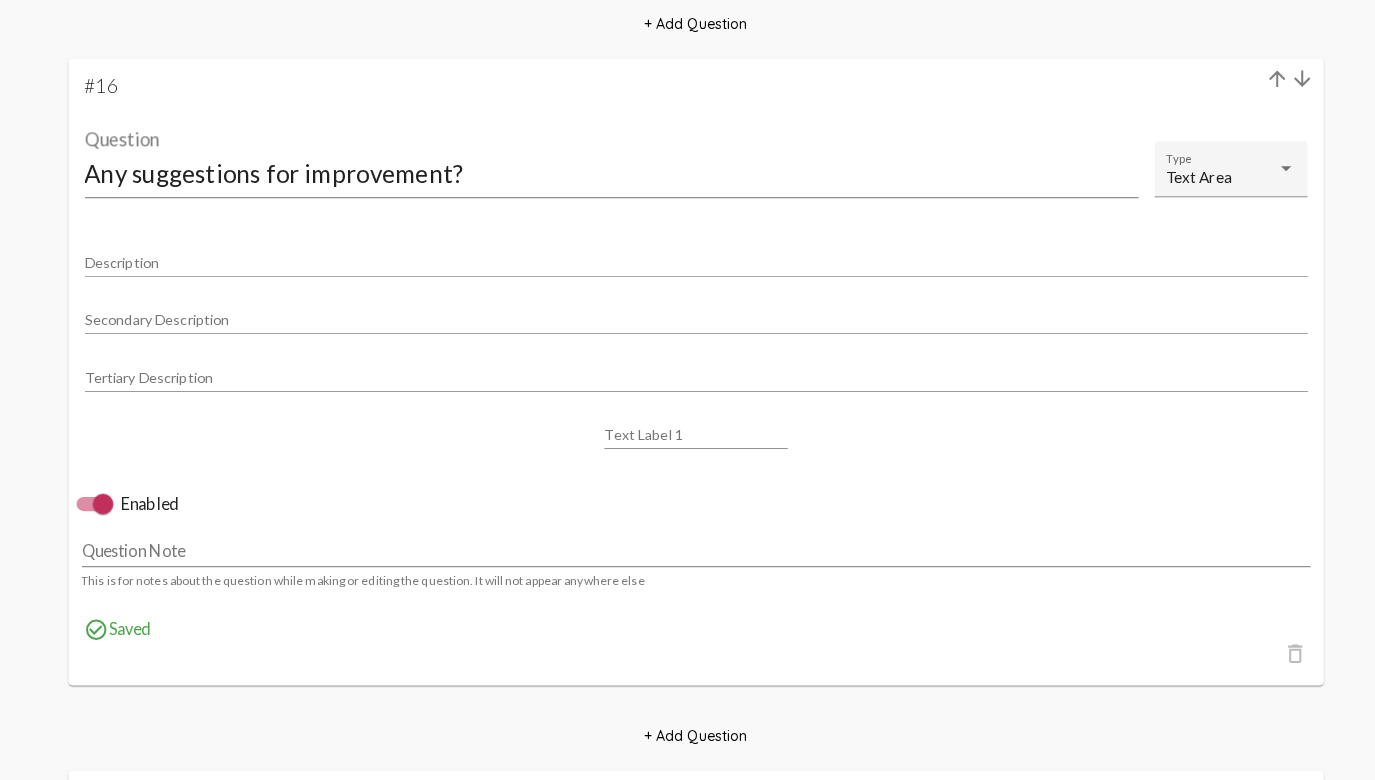 click on "Enabled" at bounding box center [130, 509] 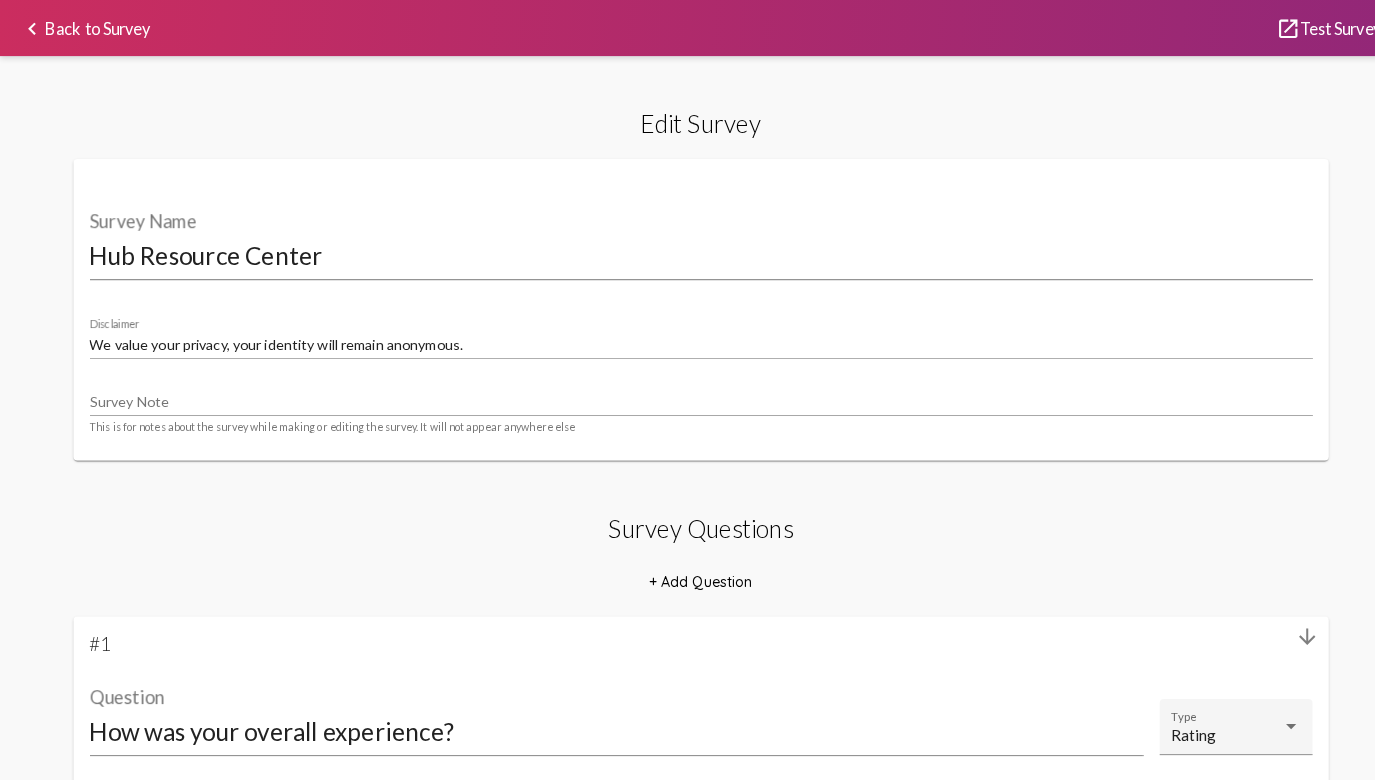 scroll, scrollTop: 0, scrollLeft: 0, axis: both 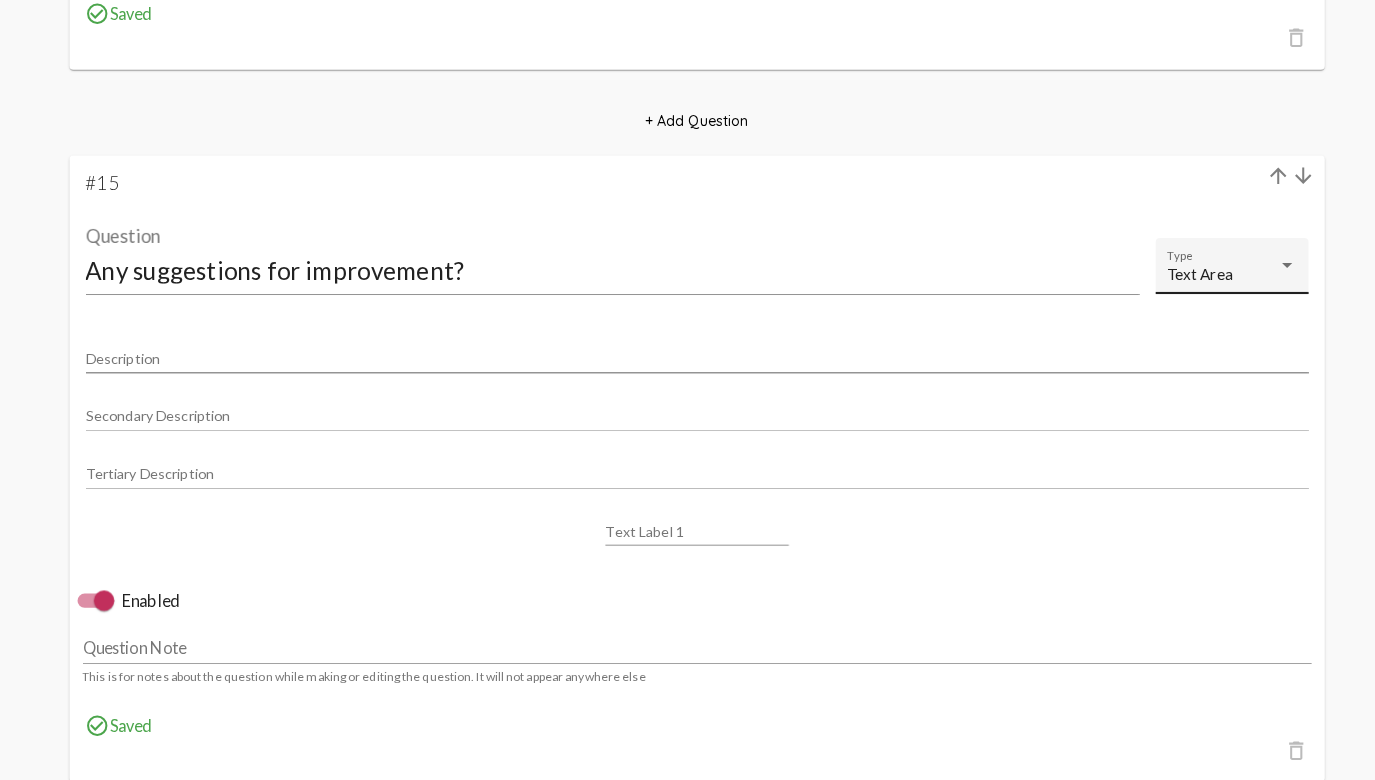 click on "Text Area Type" 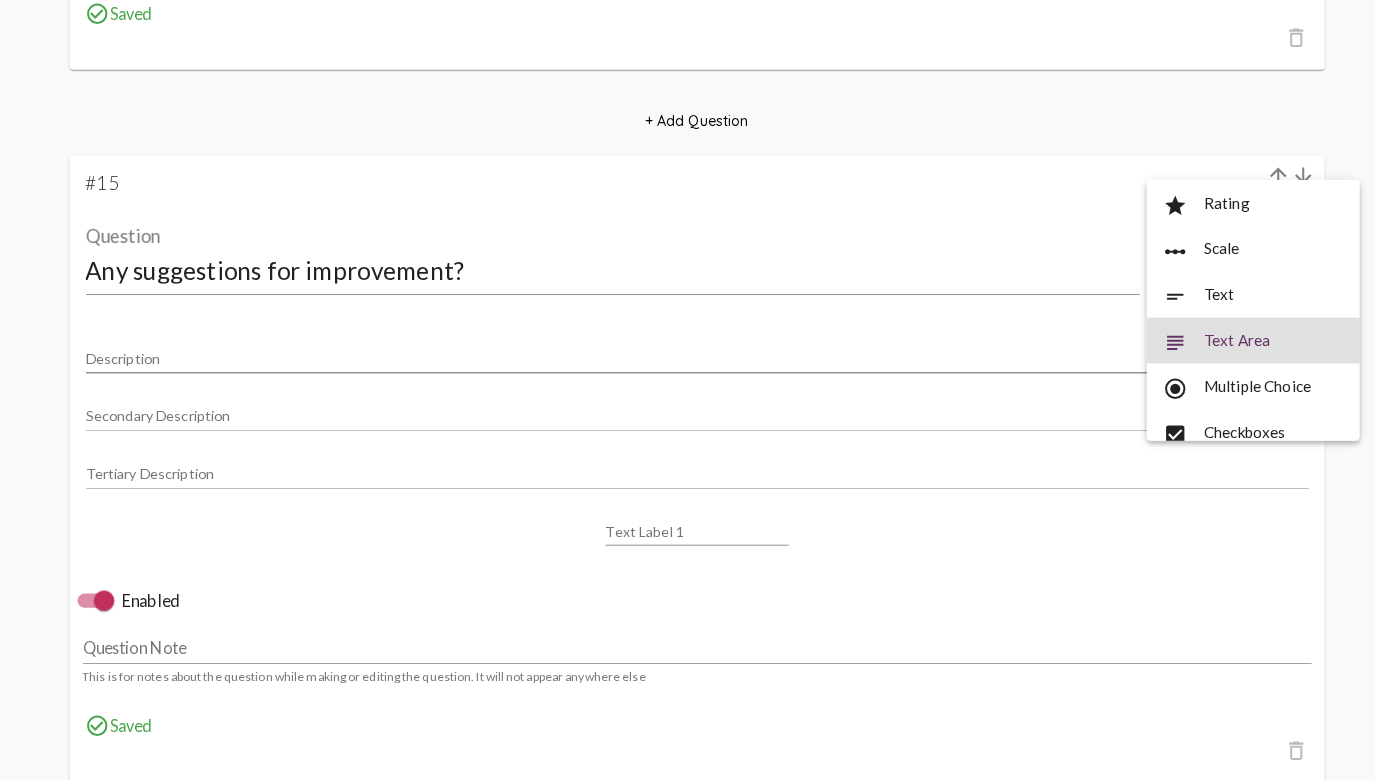 scroll, scrollTop: 29, scrollLeft: 0, axis: vertical 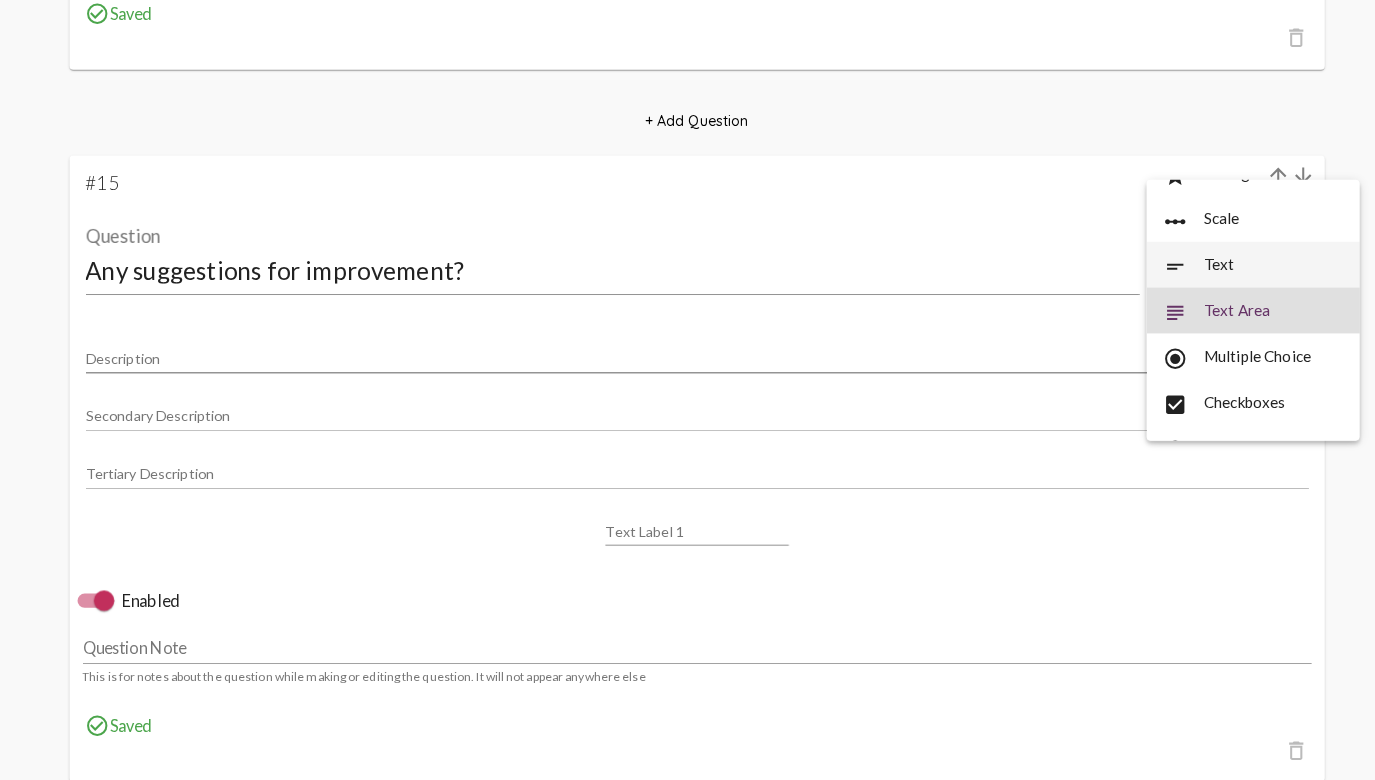 click on "short_text Text" at bounding box center [1233, 274] 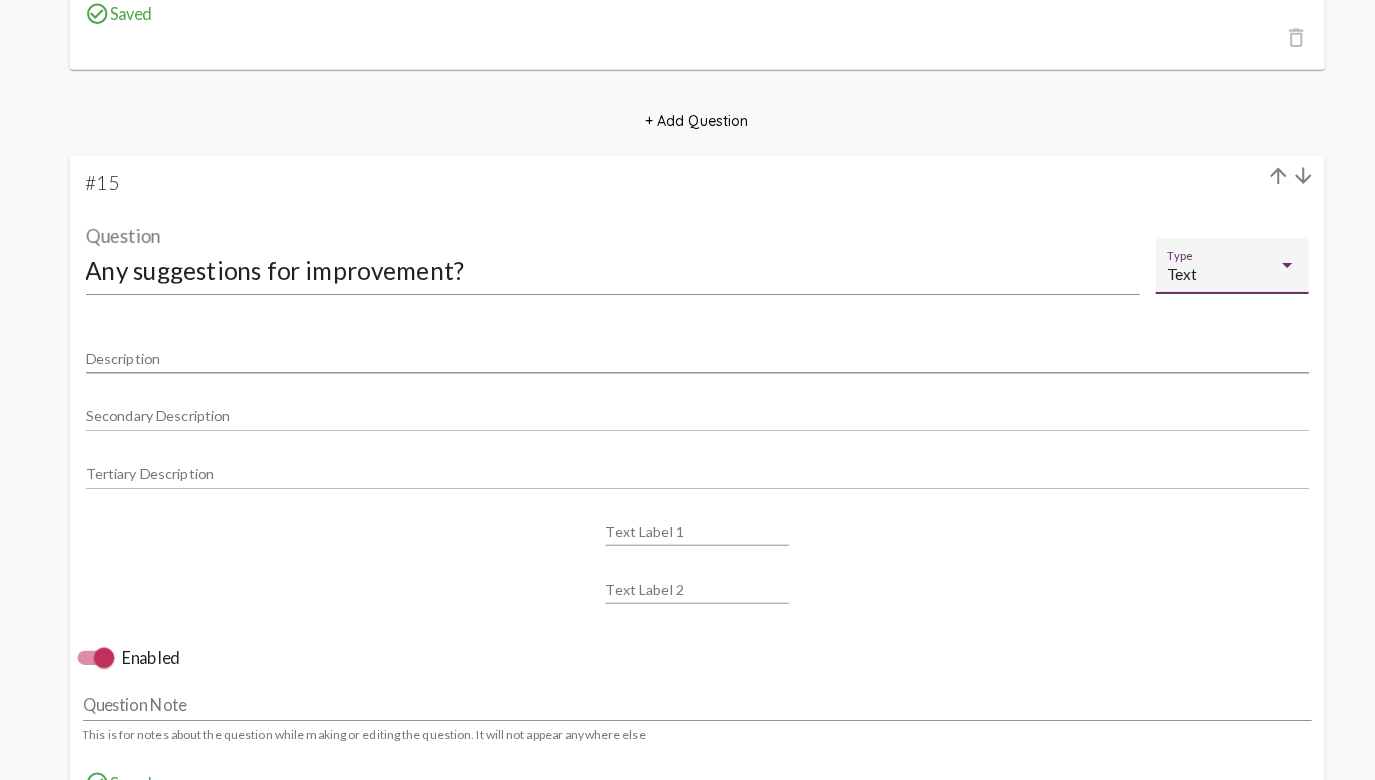 click on "Text Type" 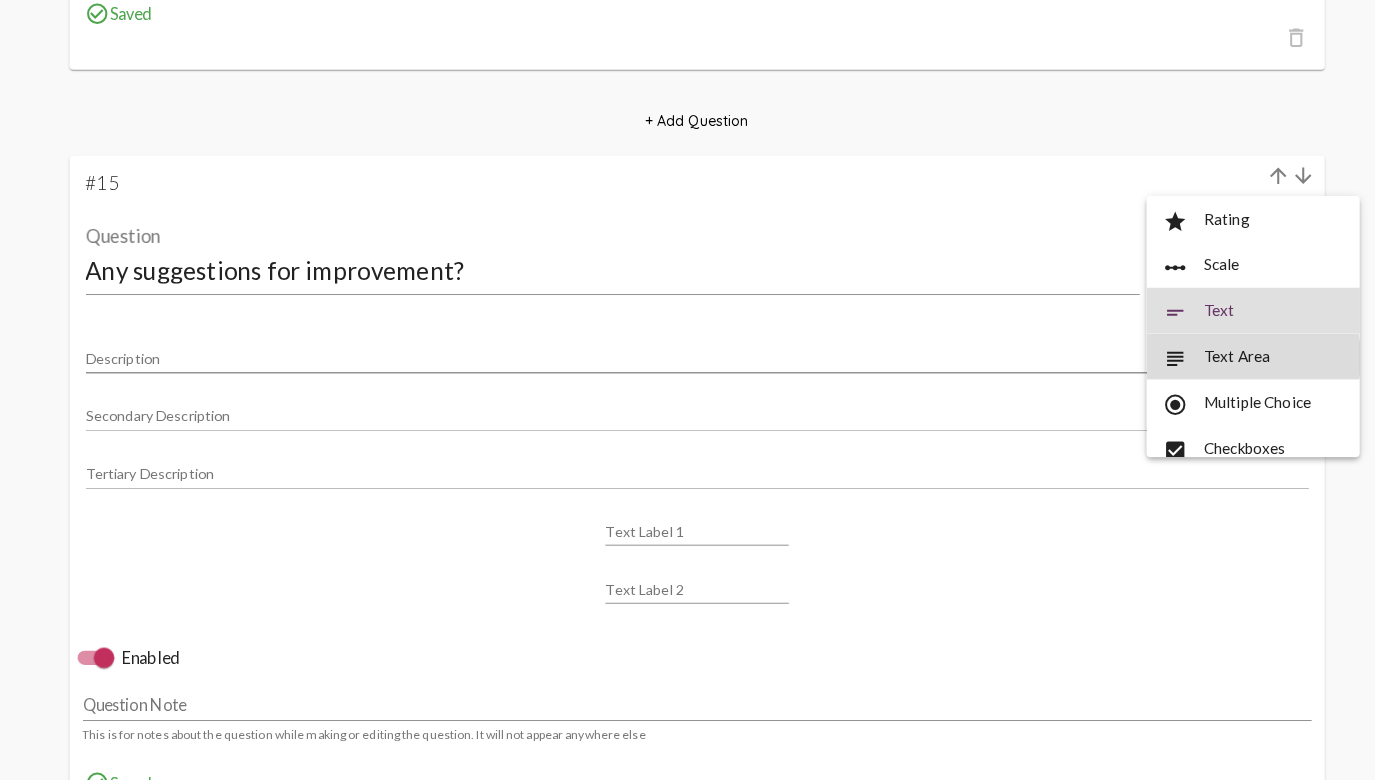 click on "subject Text Area" at bounding box center (1233, 364) 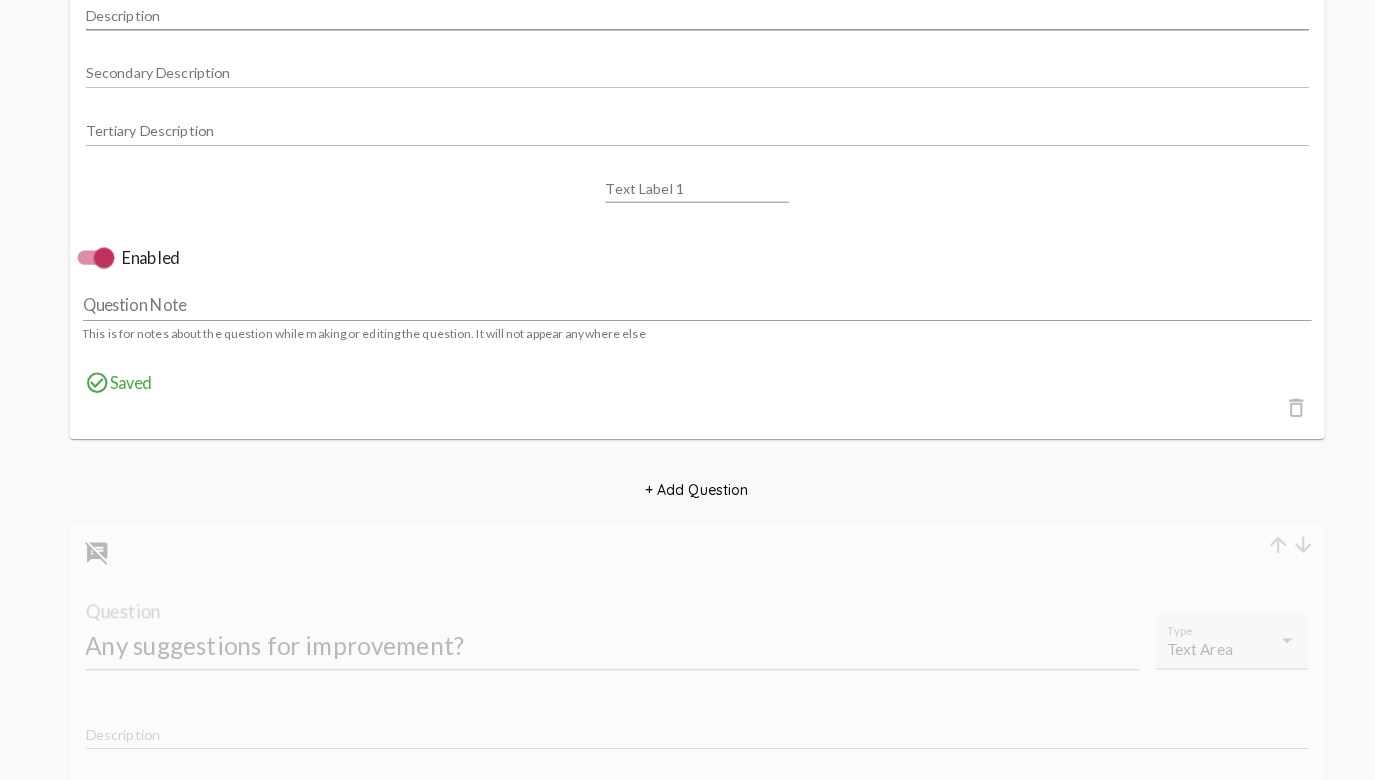 scroll, scrollTop: 12262, scrollLeft: 0, axis: vertical 